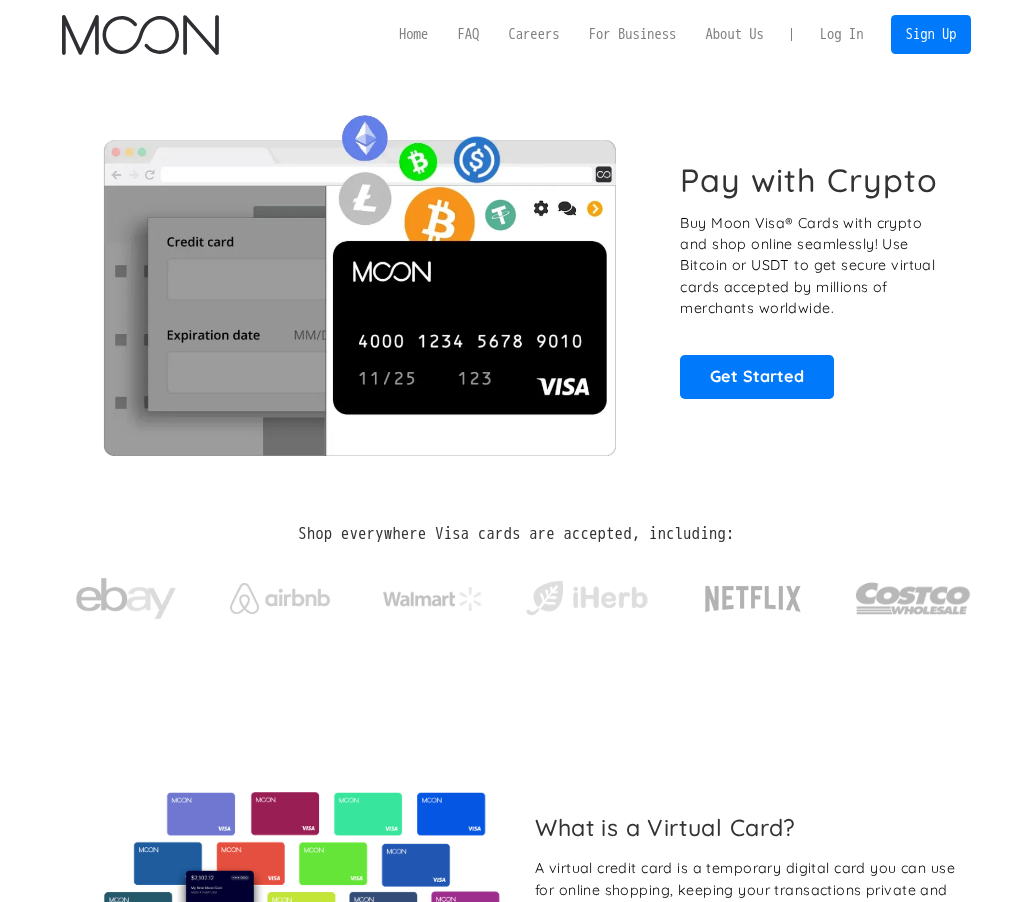 scroll, scrollTop: 0, scrollLeft: 0, axis: both 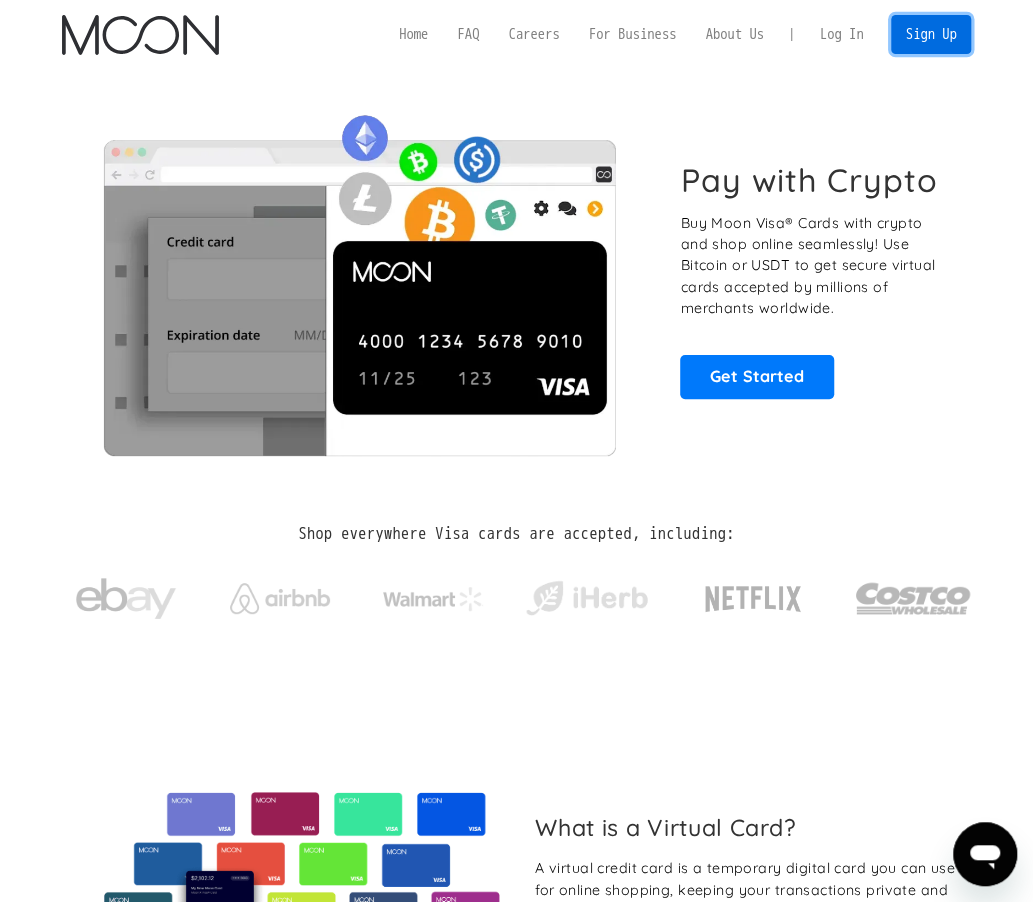 click on "Sign Up" at bounding box center (931, 34) 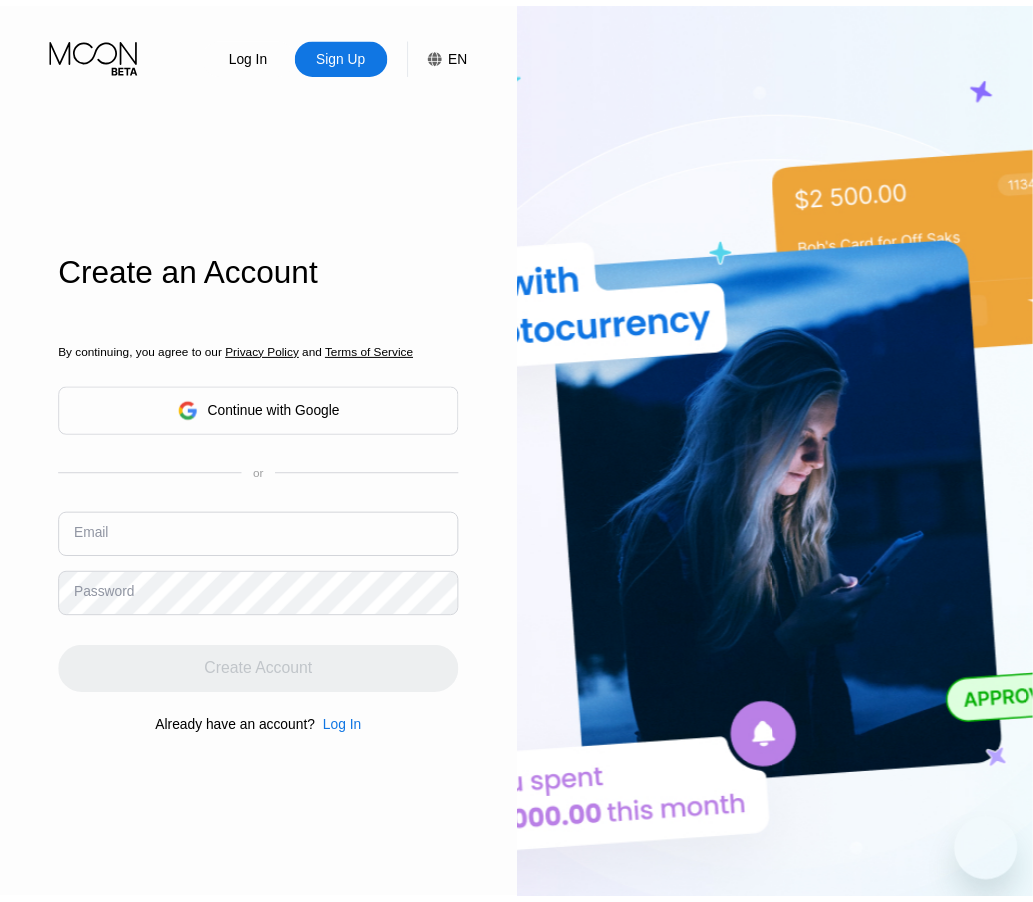 scroll, scrollTop: 0, scrollLeft: 0, axis: both 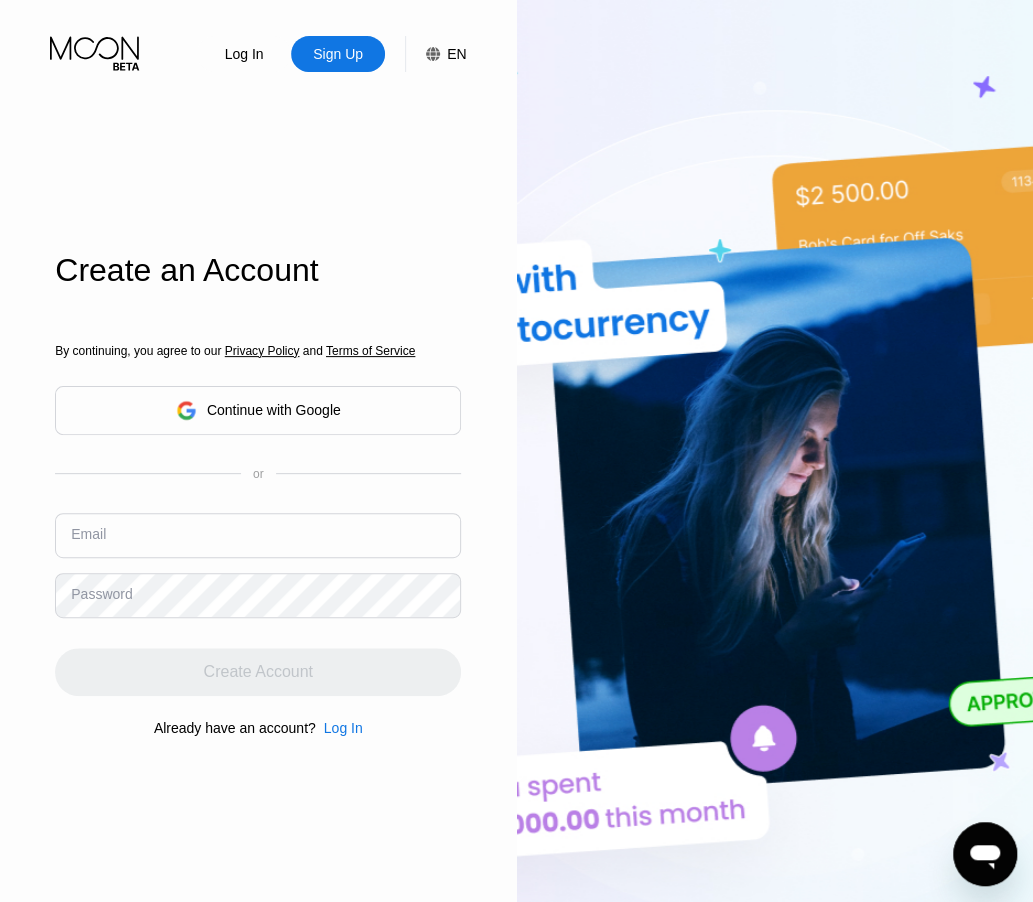click on "Continue with Google" at bounding box center [258, 410] 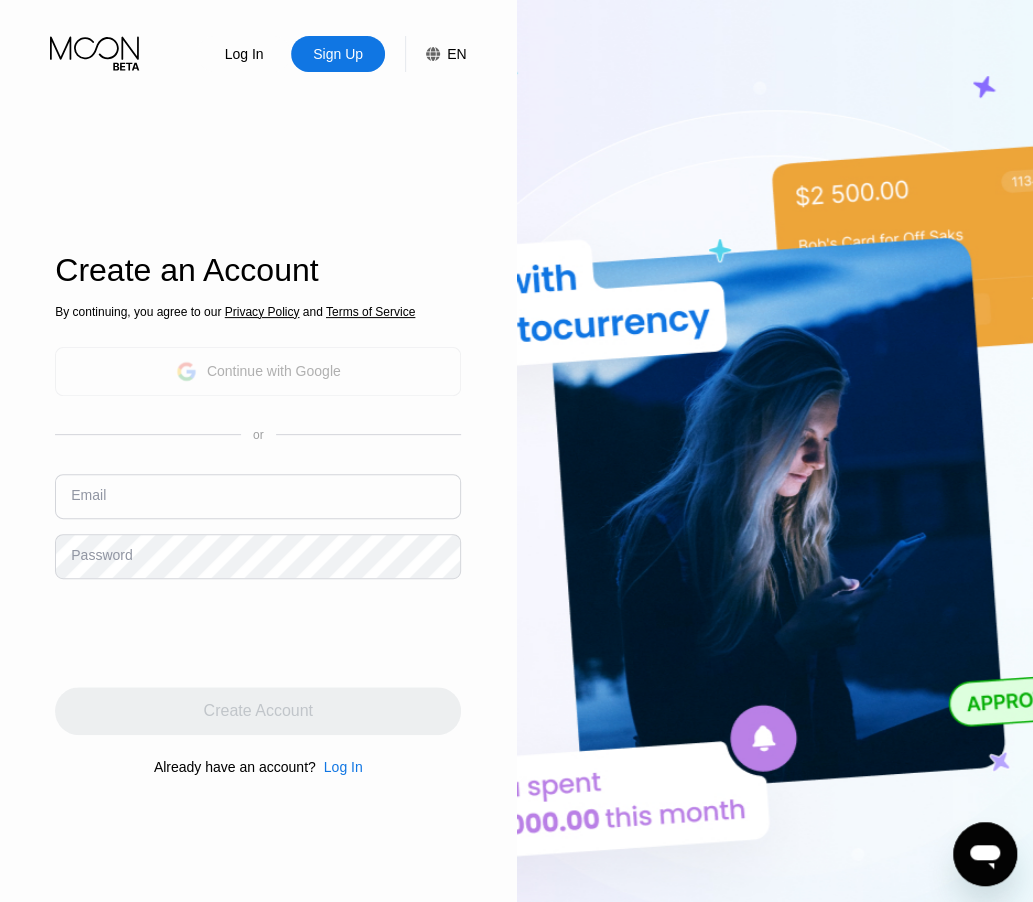 click on "Continue with Google" at bounding box center (258, 371) 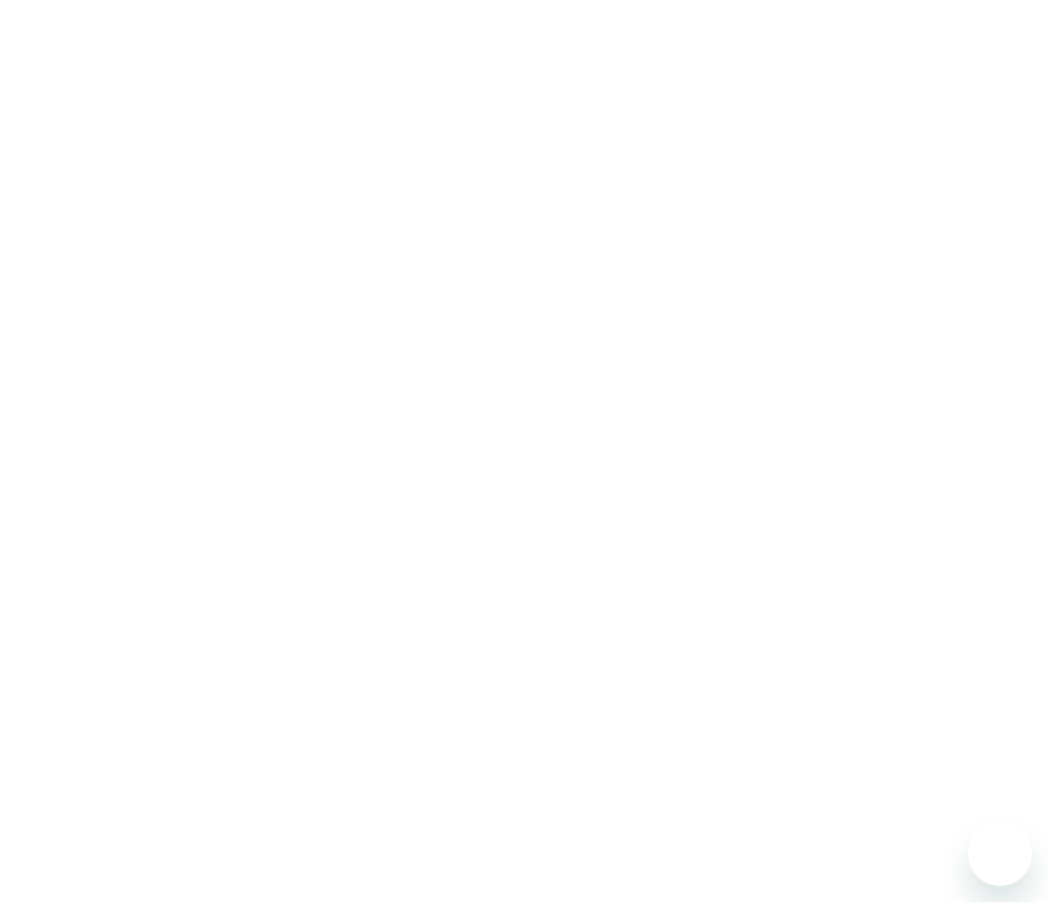 scroll, scrollTop: 0, scrollLeft: 0, axis: both 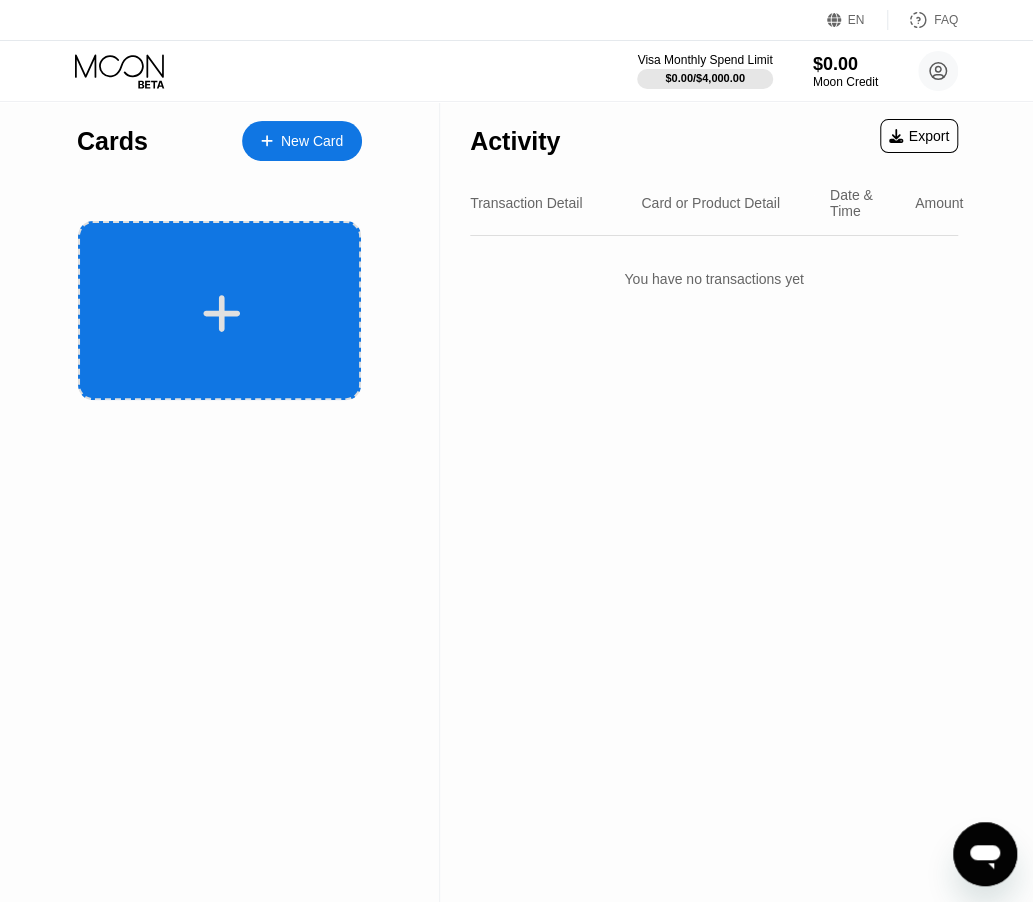 click at bounding box center [222, 313] 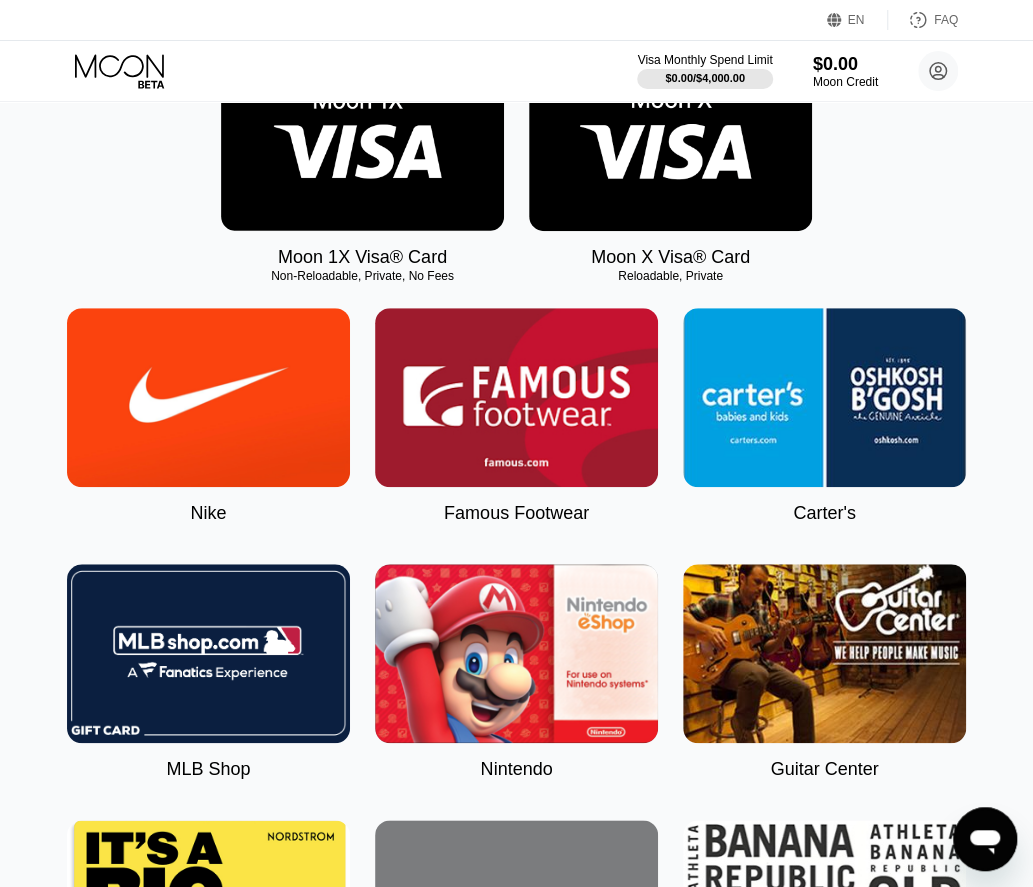 scroll, scrollTop: 0, scrollLeft: 0, axis: both 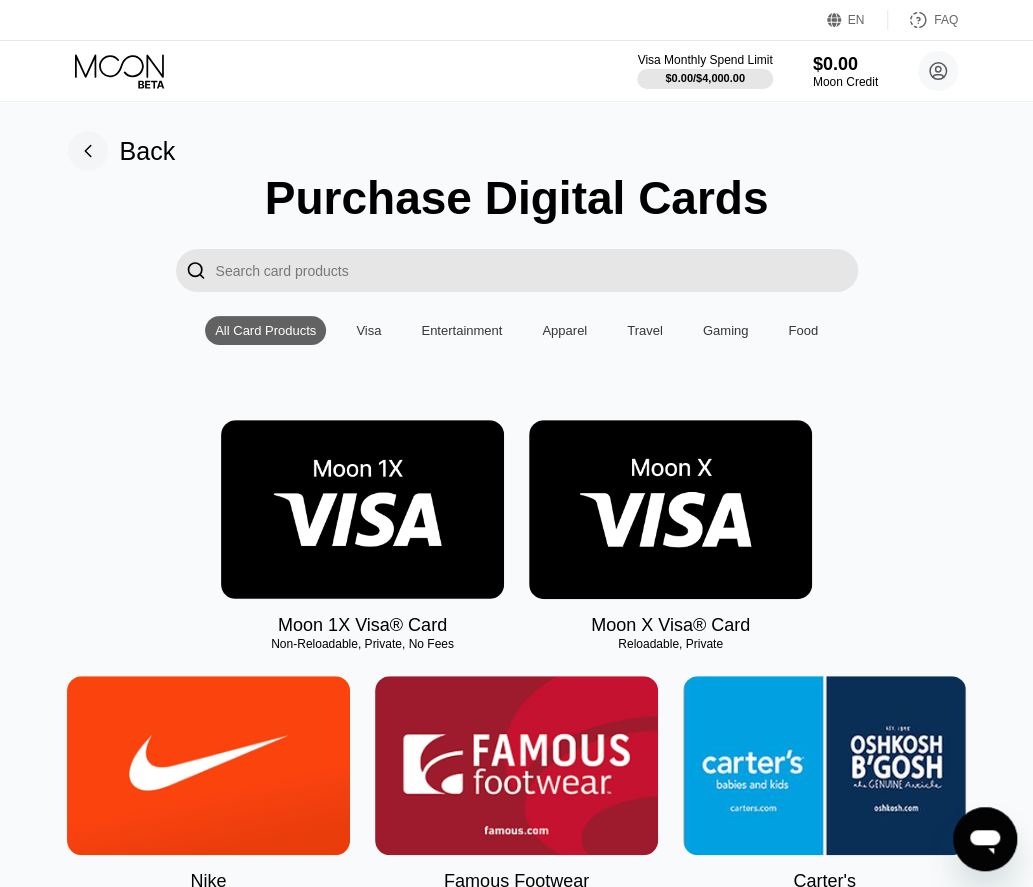 click at bounding box center (362, 509) 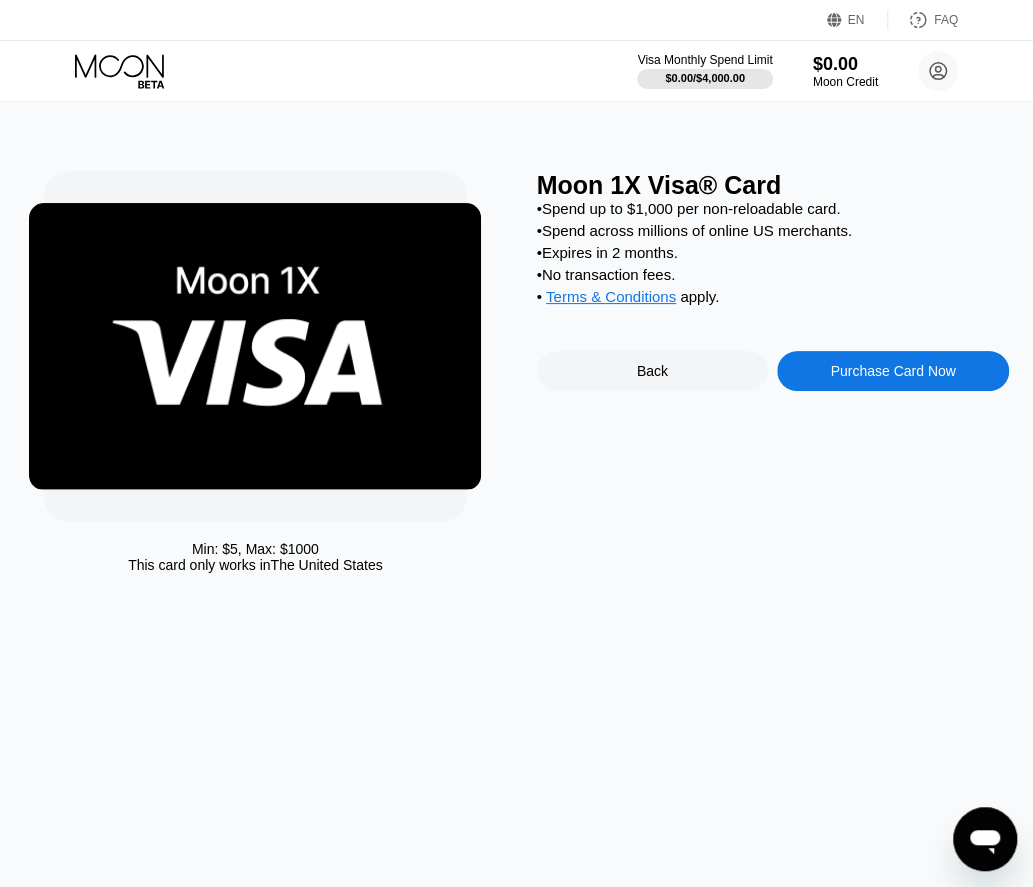 click on "Purchase Card Now" at bounding box center [892, 371] 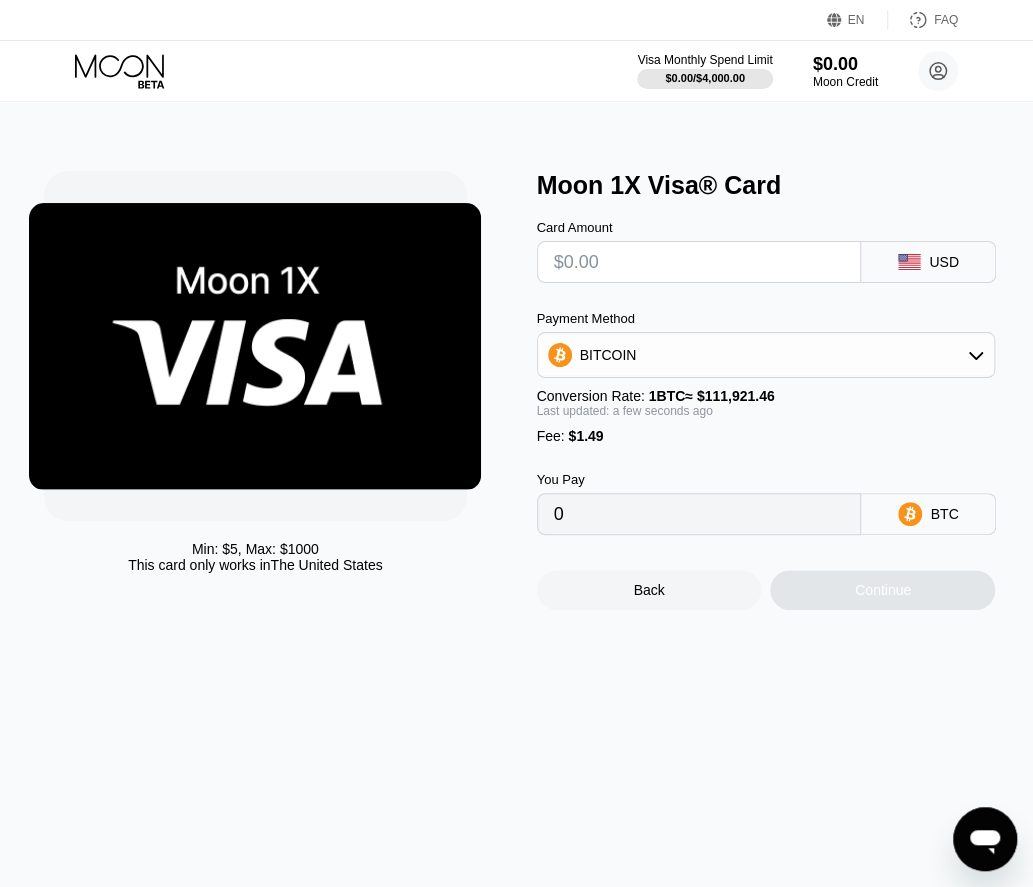 click at bounding box center [699, 262] 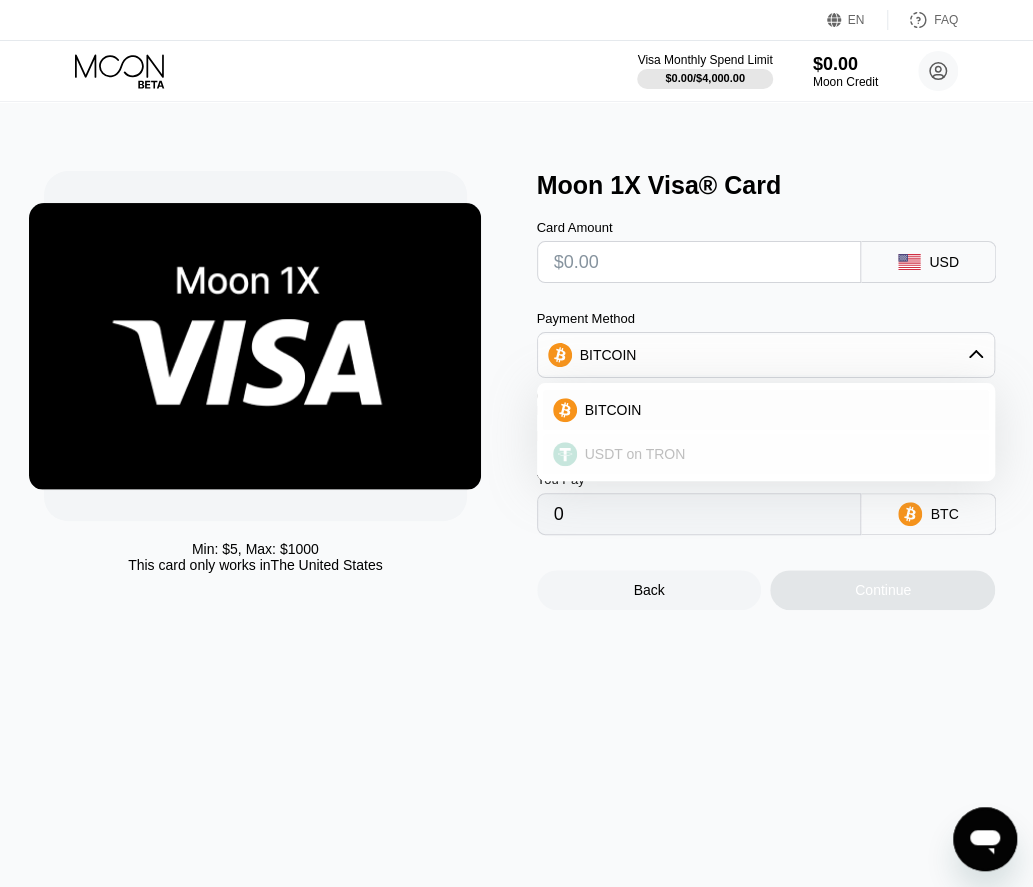 click on "USDT on TRON" at bounding box center [778, 454] 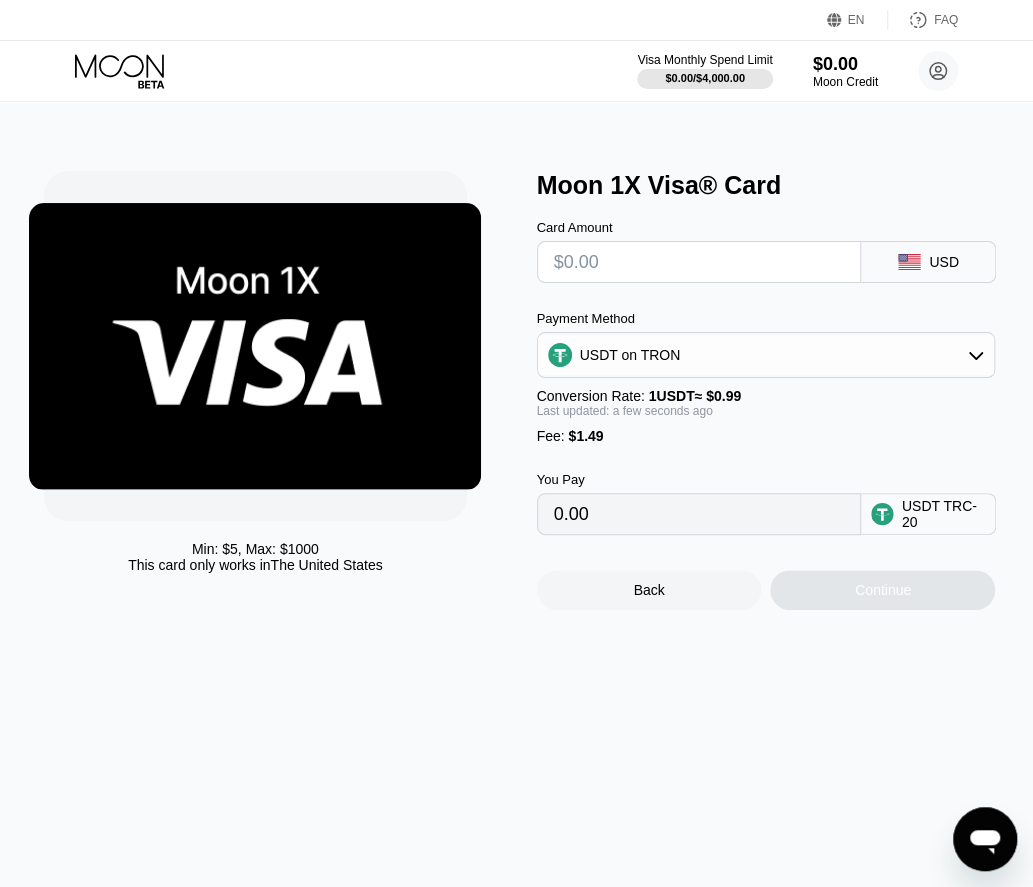 drag, startPoint x: 628, startPoint y: 454, endPoint x: 520, endPoint y: 447, distance: 108.226616 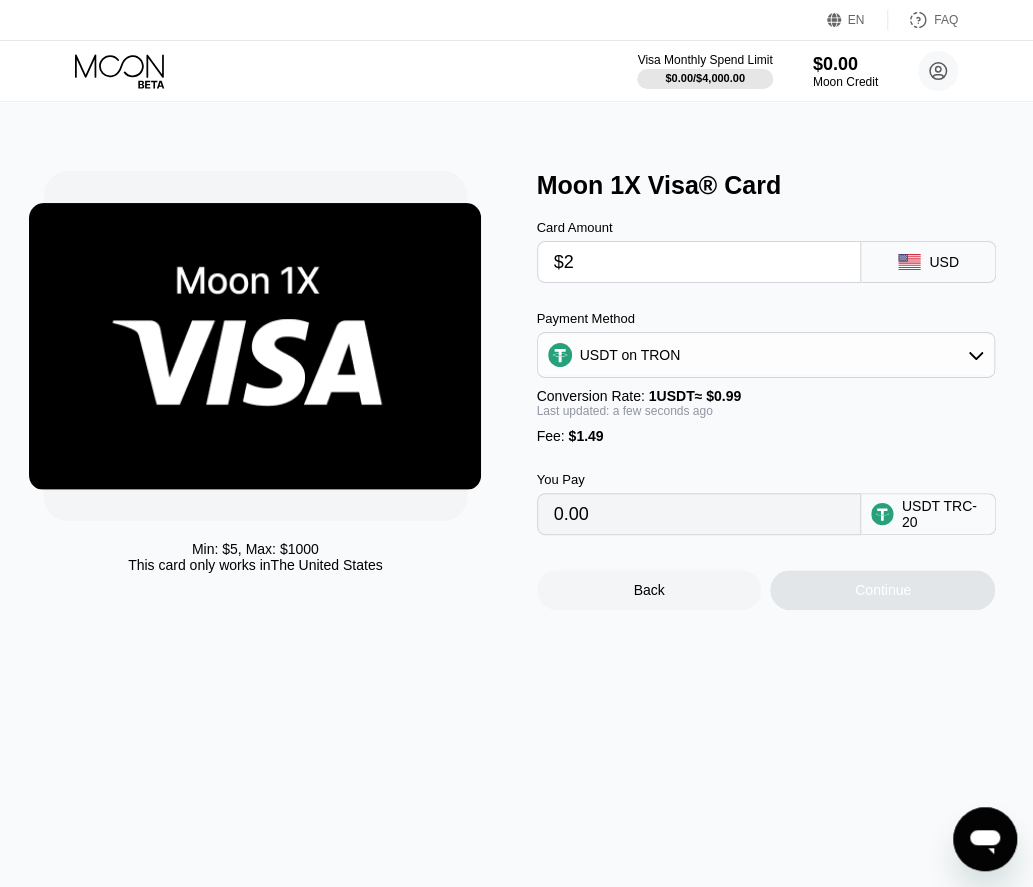type on "3.53" 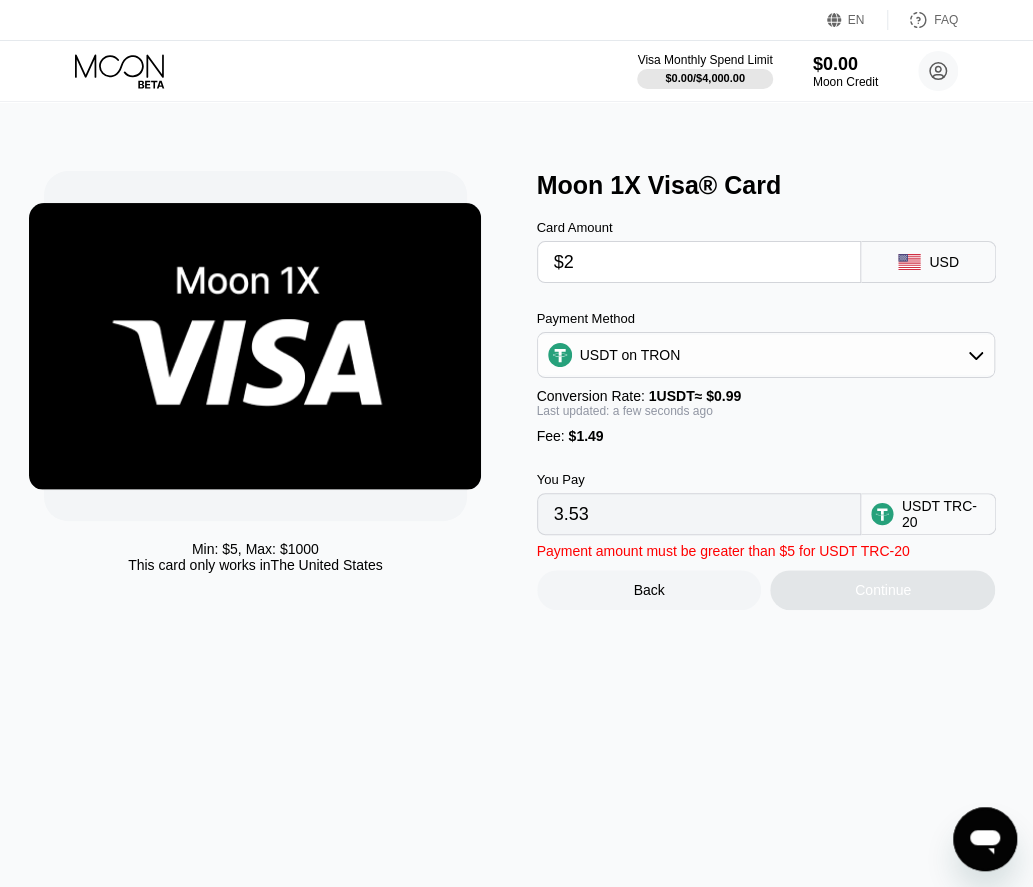type on "$20" 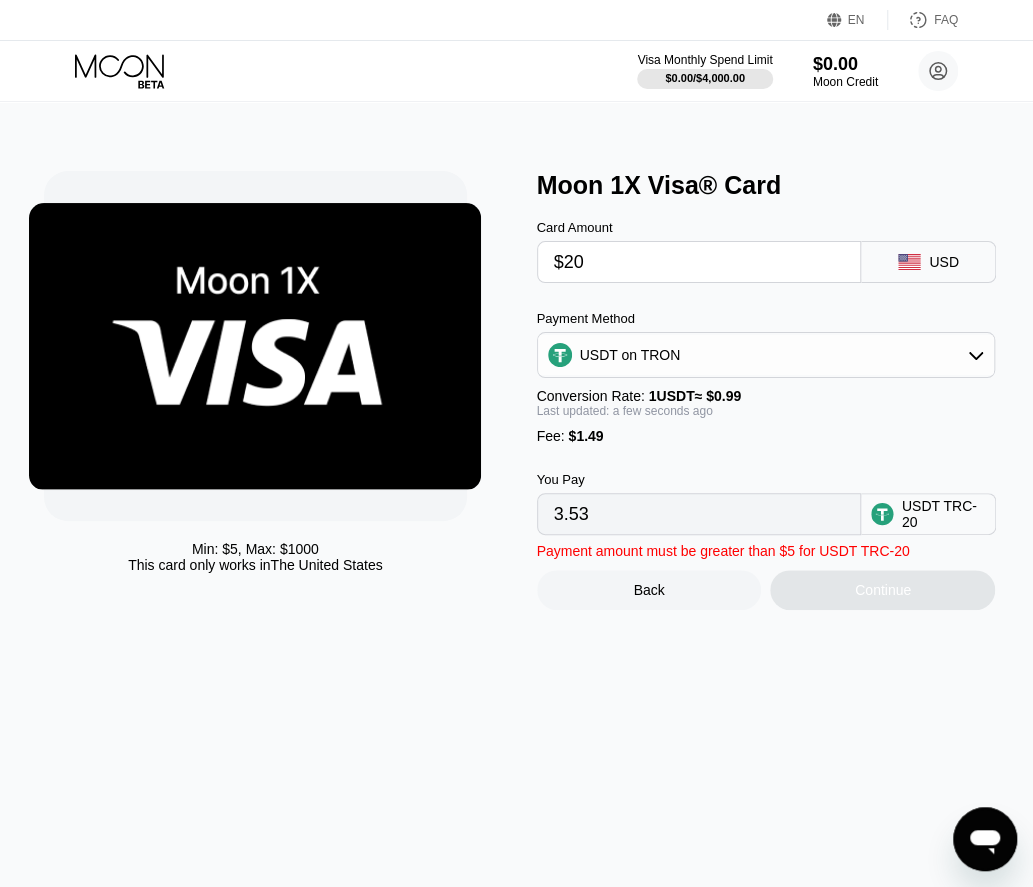 type on "21.71" 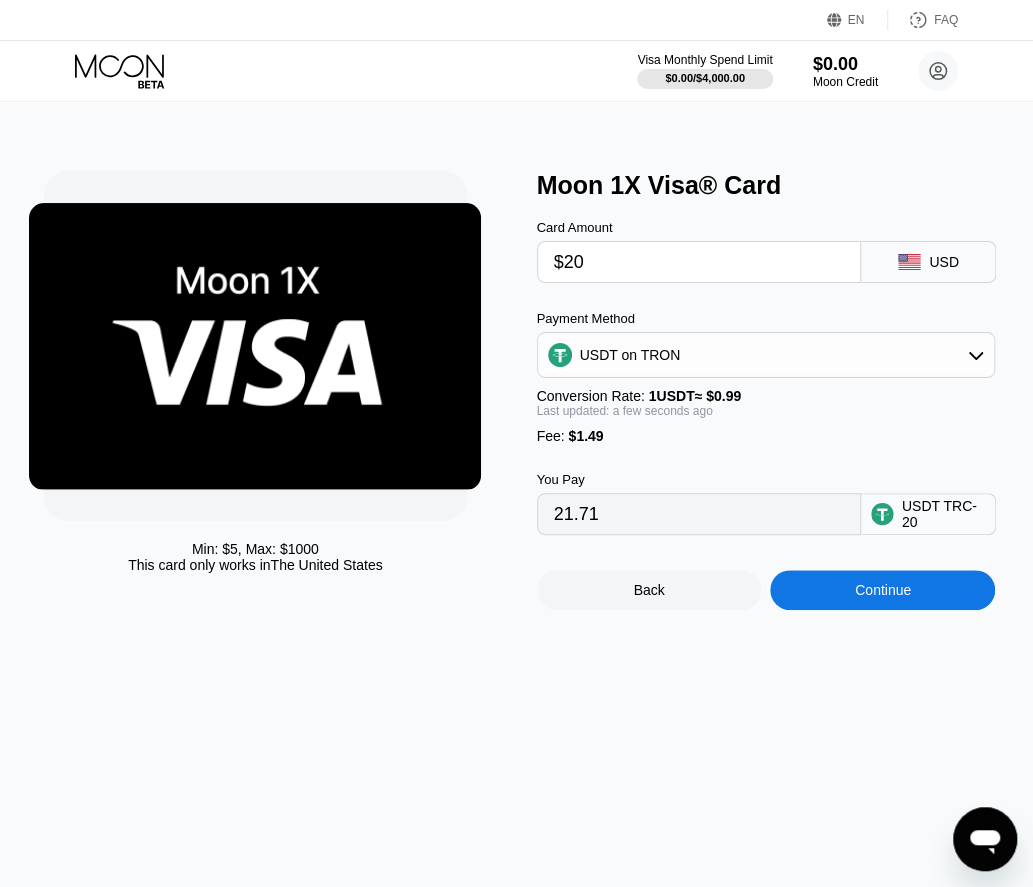 type on "$2" 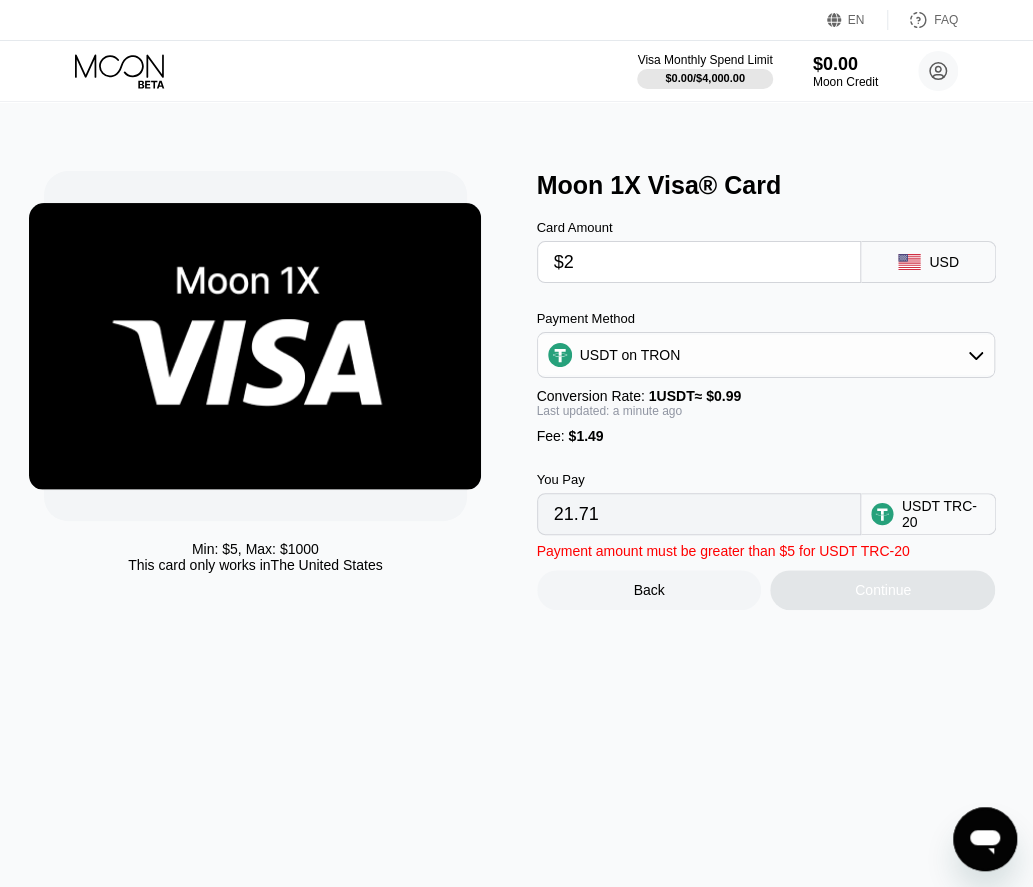 type on "3.53" 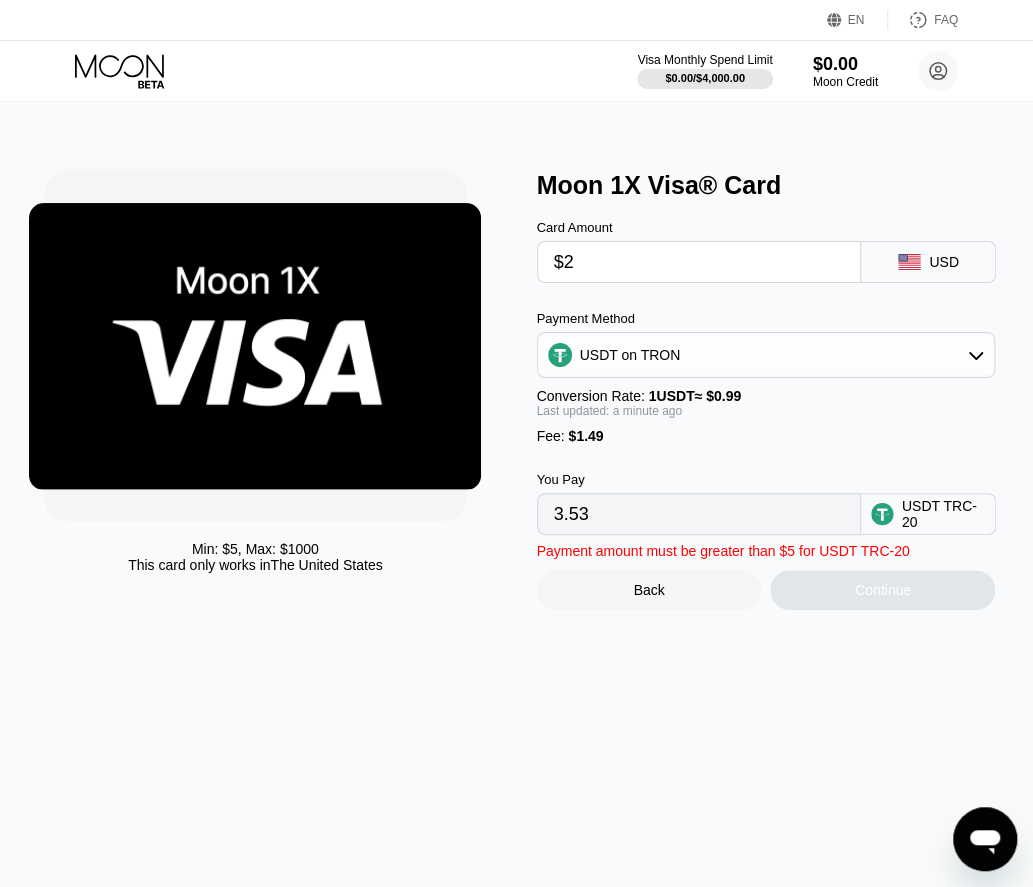 type 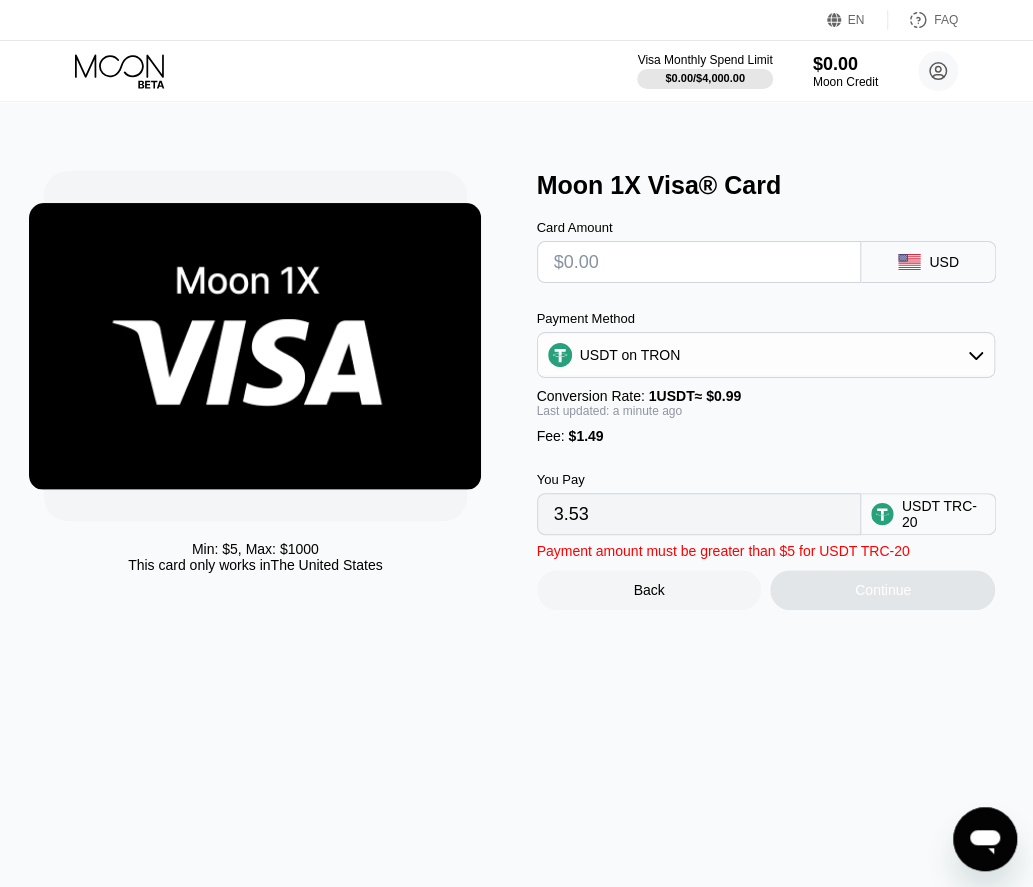 type on "0.00" 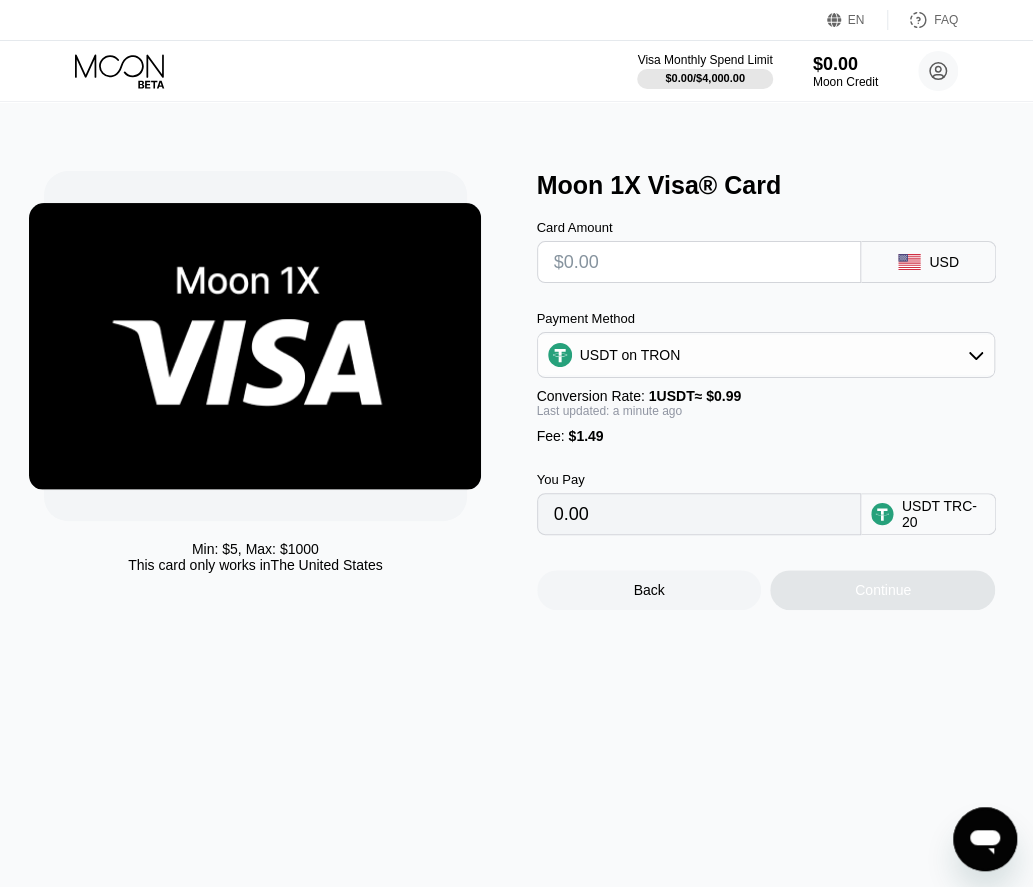 type on "$5" 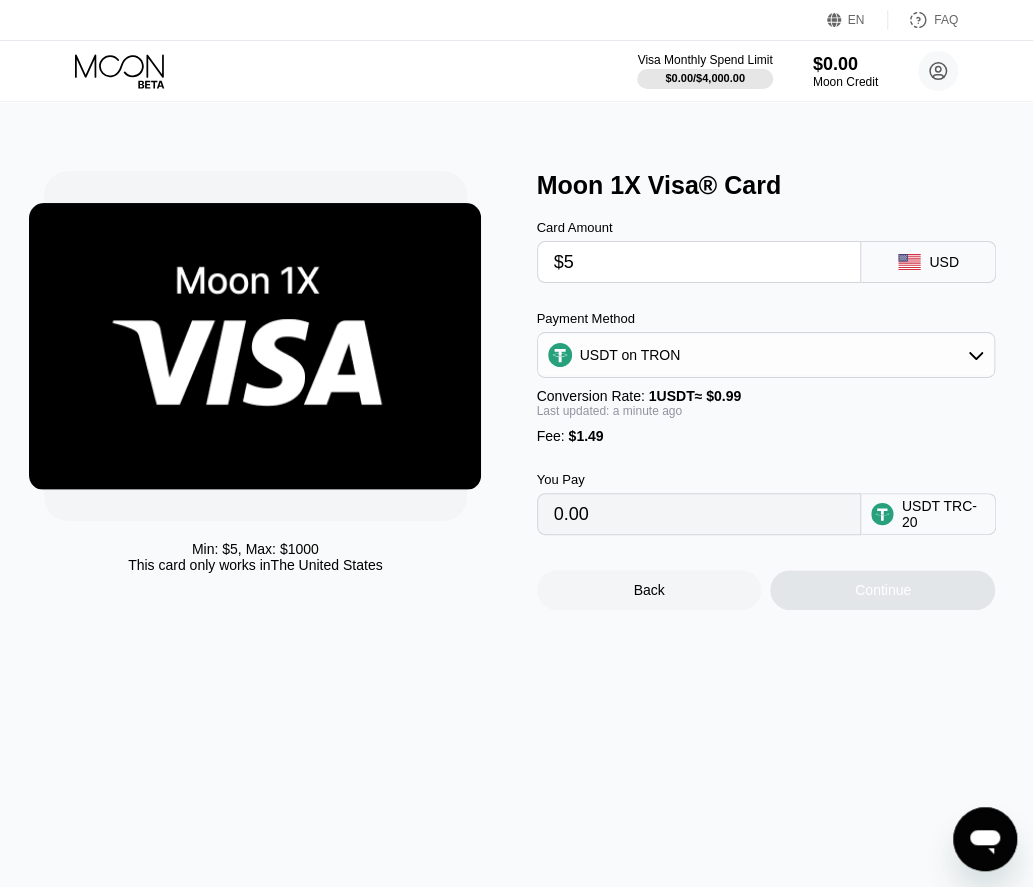 type on "6.56" 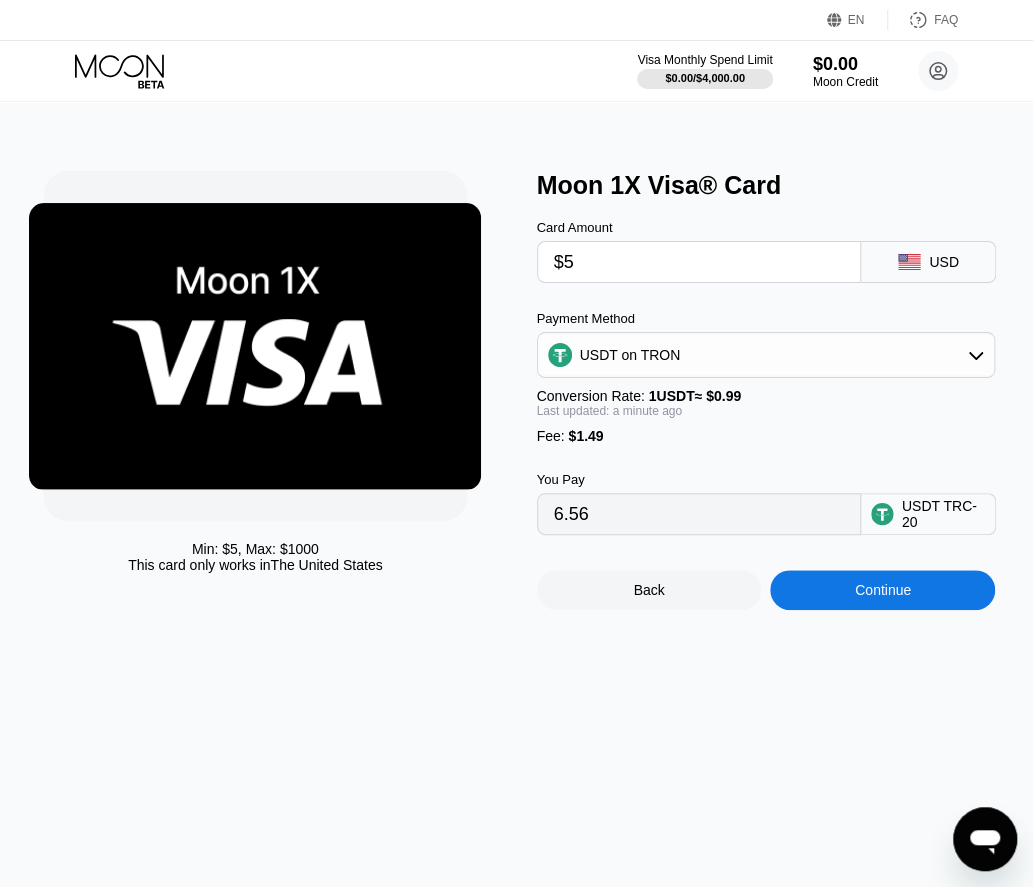 type 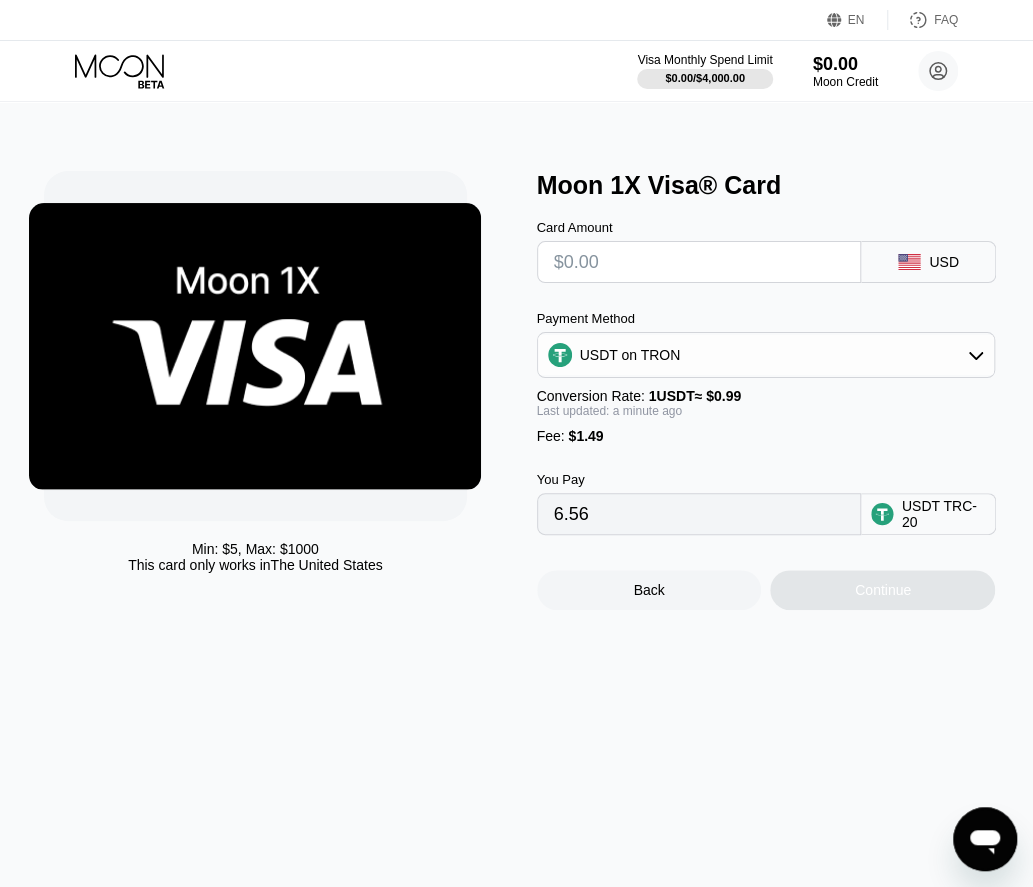 type on "0.00" 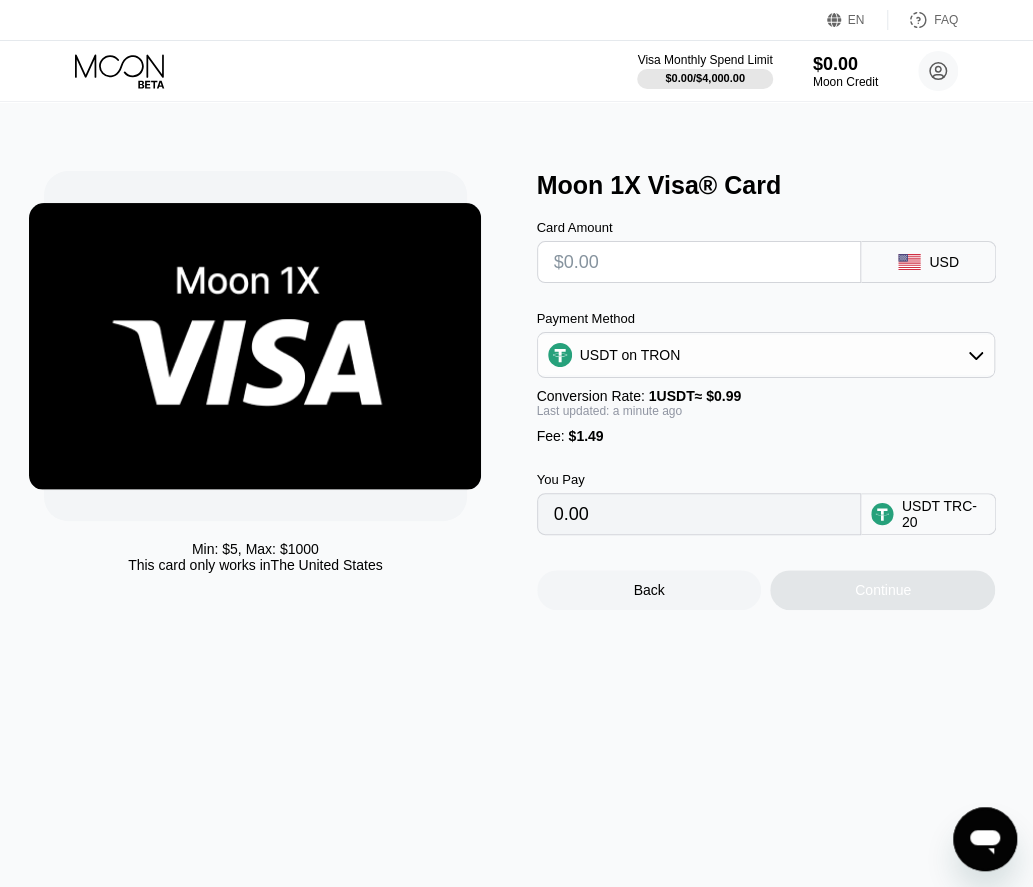 type on "$7" 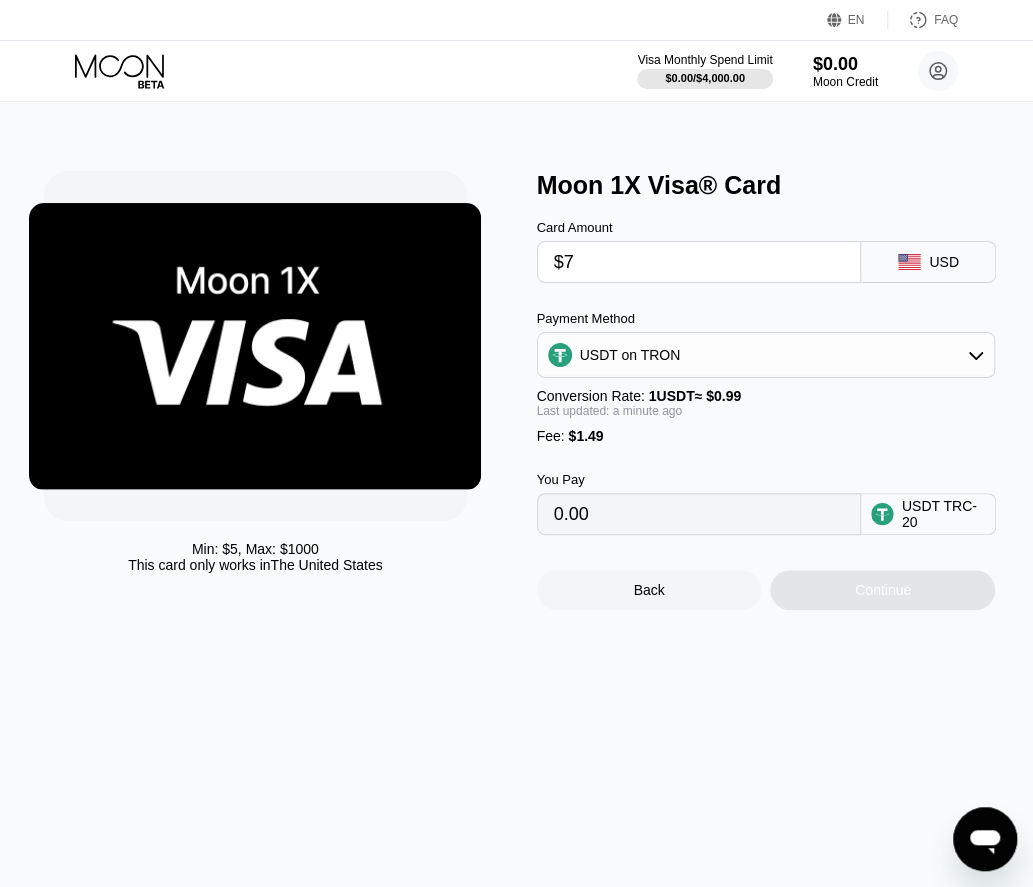 type on "8.58" 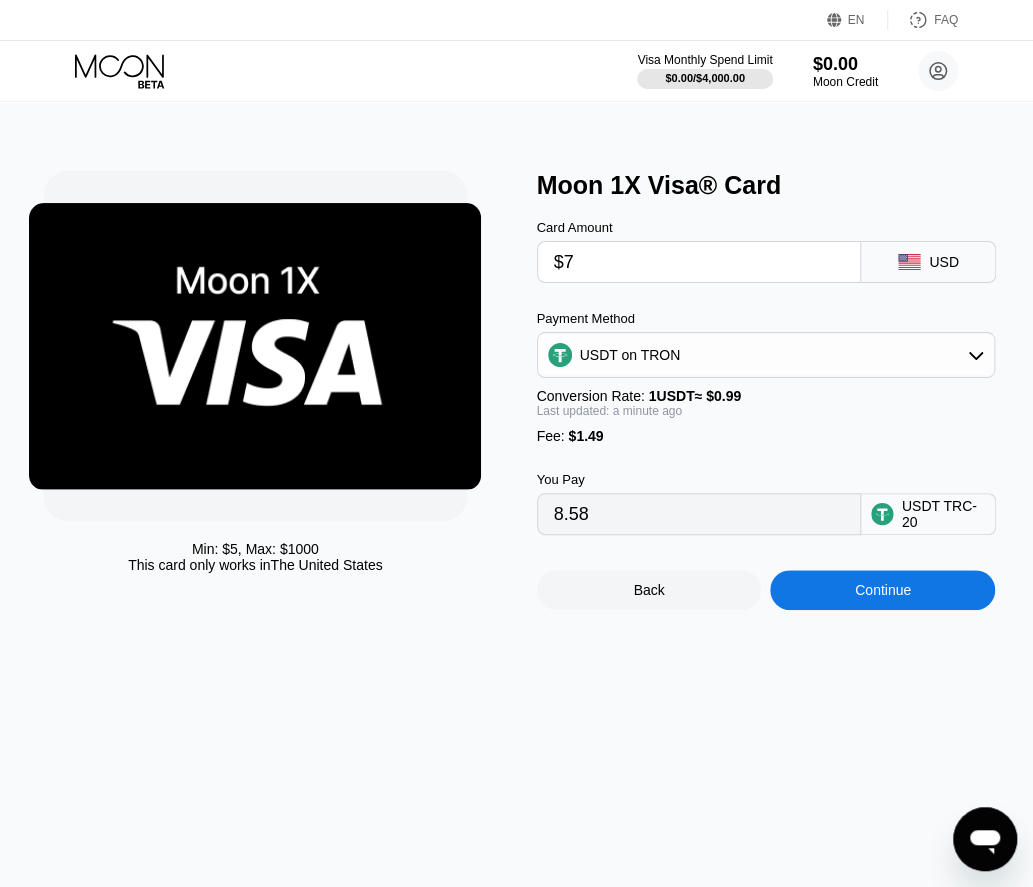 drag, startPoint x: 610, startPoint y: 257, endPoint x: 462, endPoint y: 270, distance: 148.56985 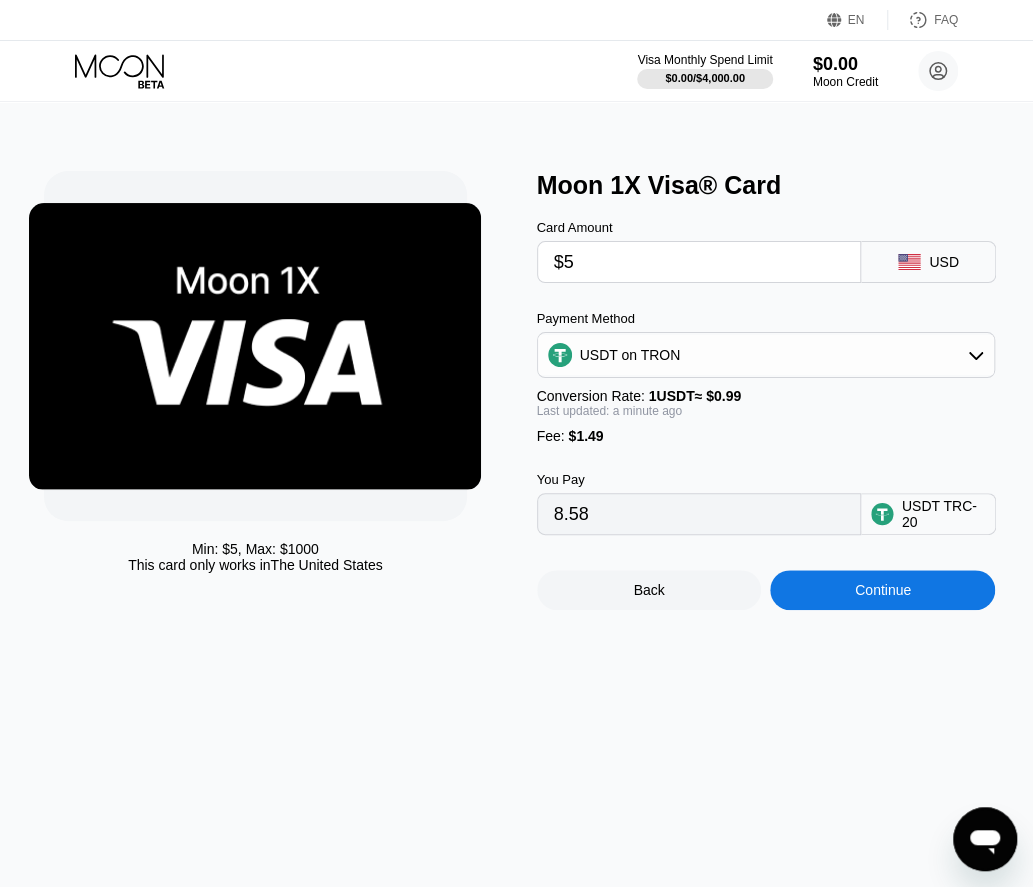 type on "6.56" 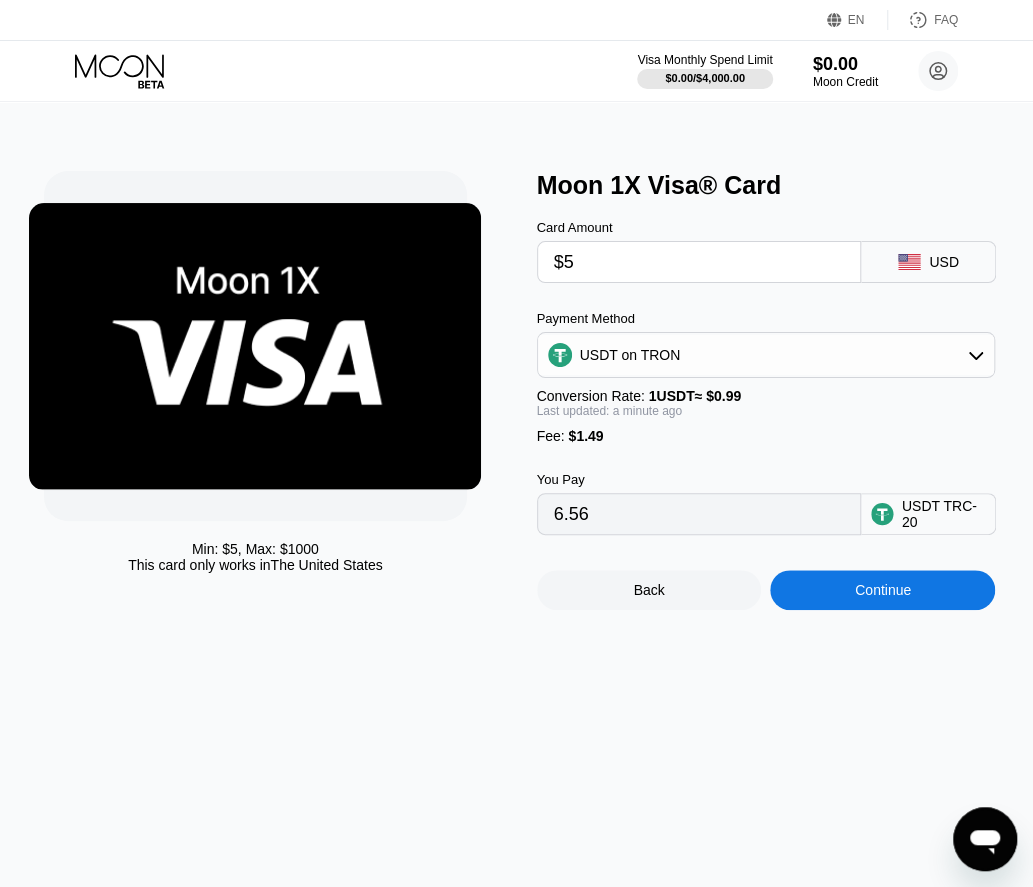 type 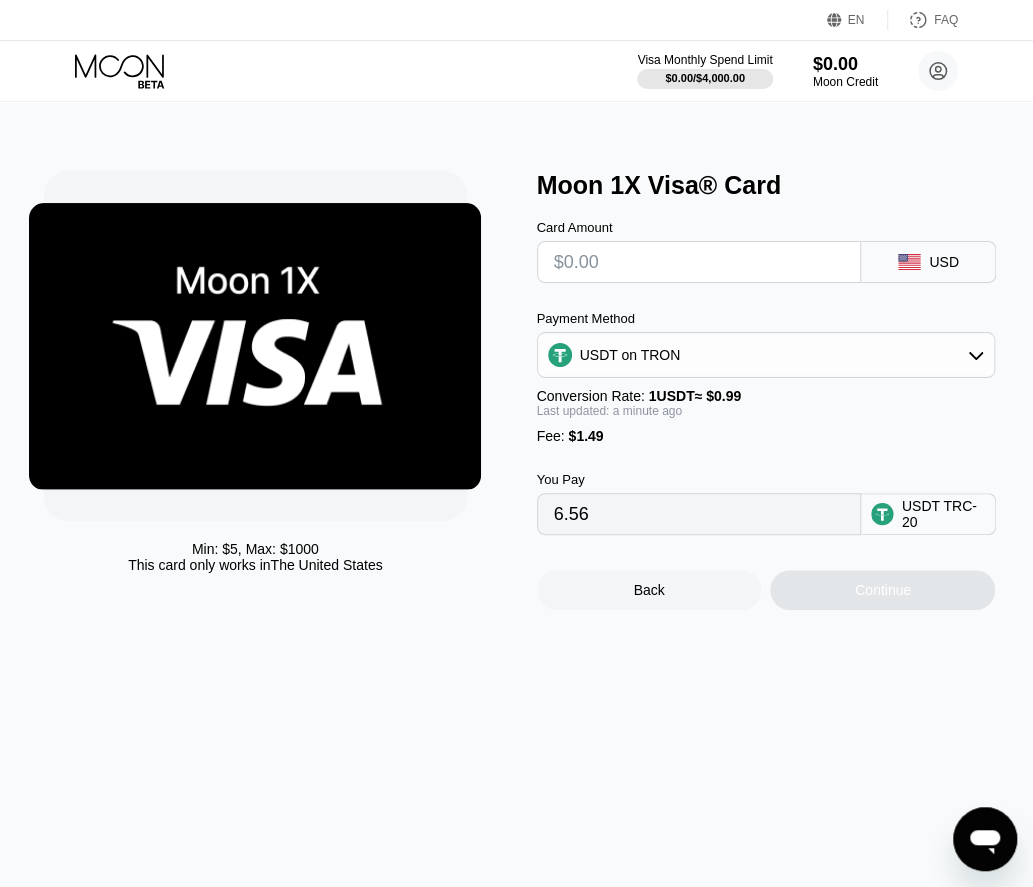 type on "0.00" 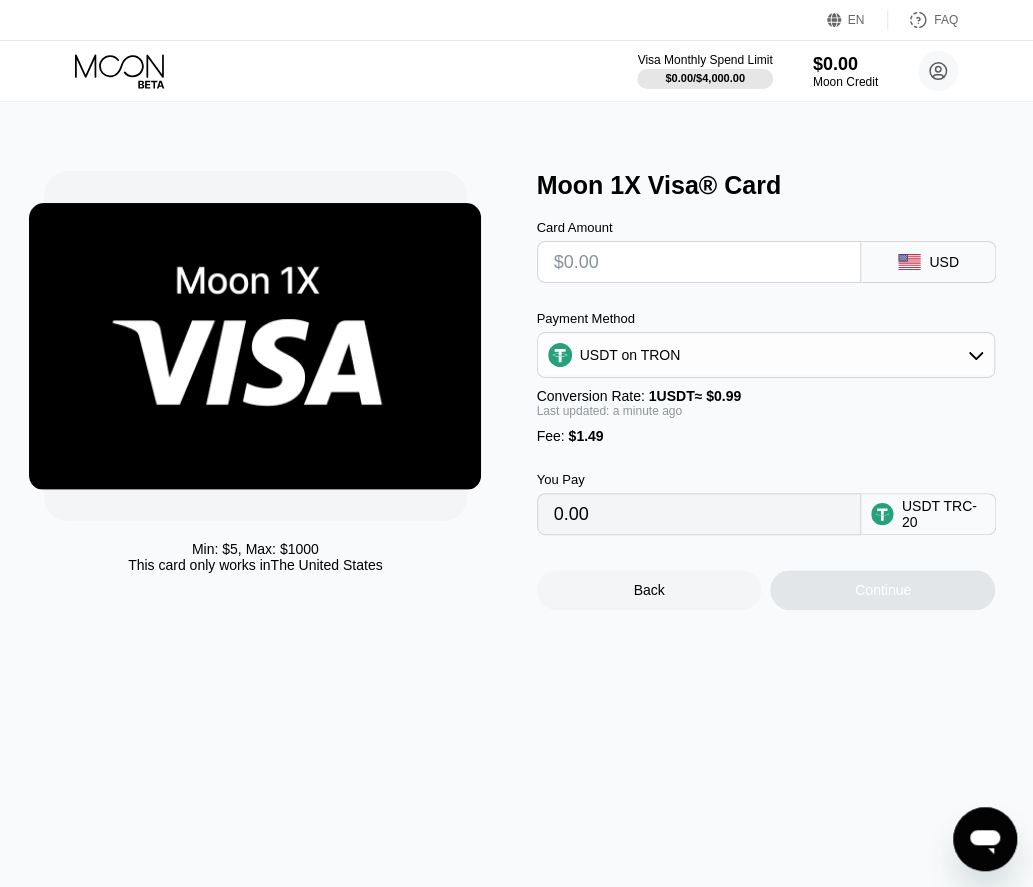 type on "$4" 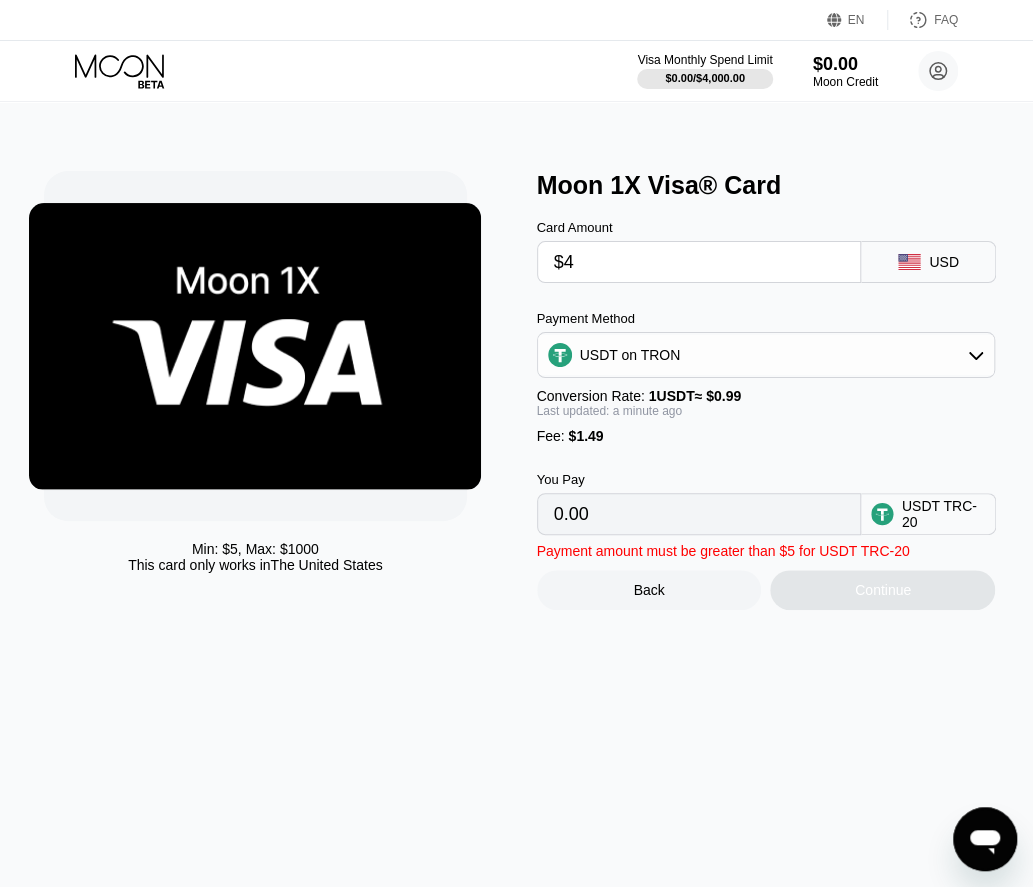 type on "5.55" 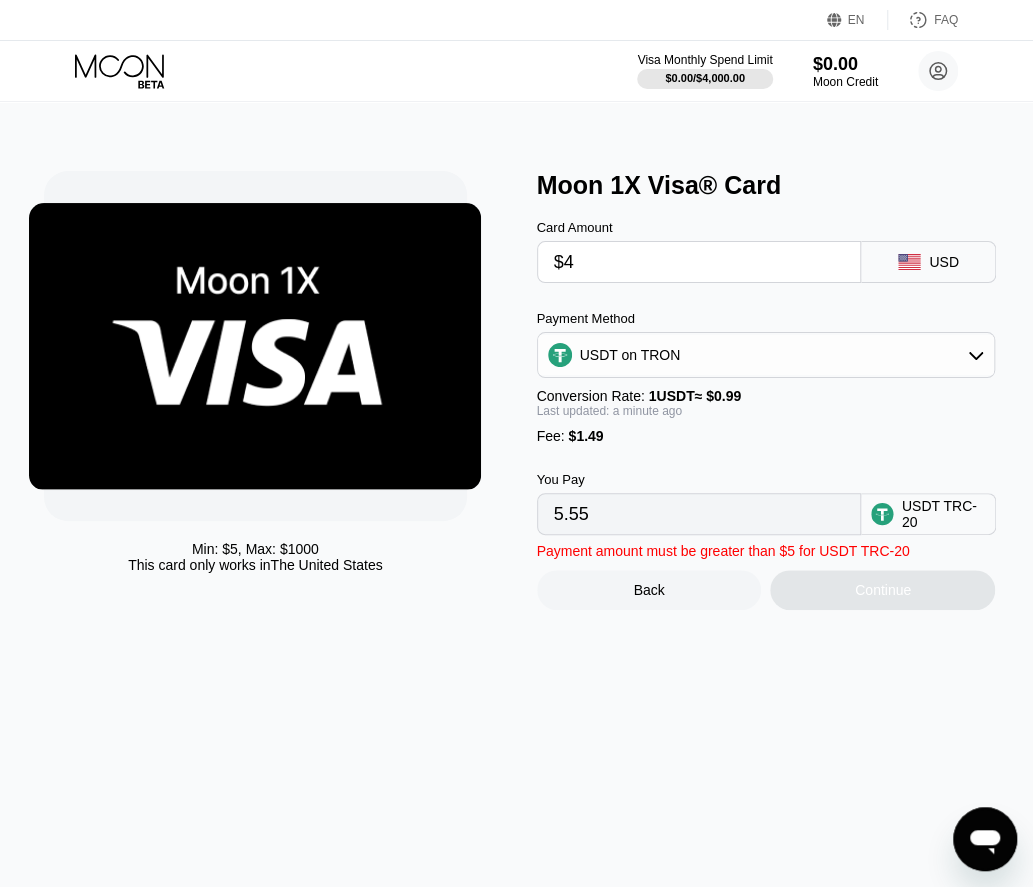 click on "$4" at bounding box center (699, 262) 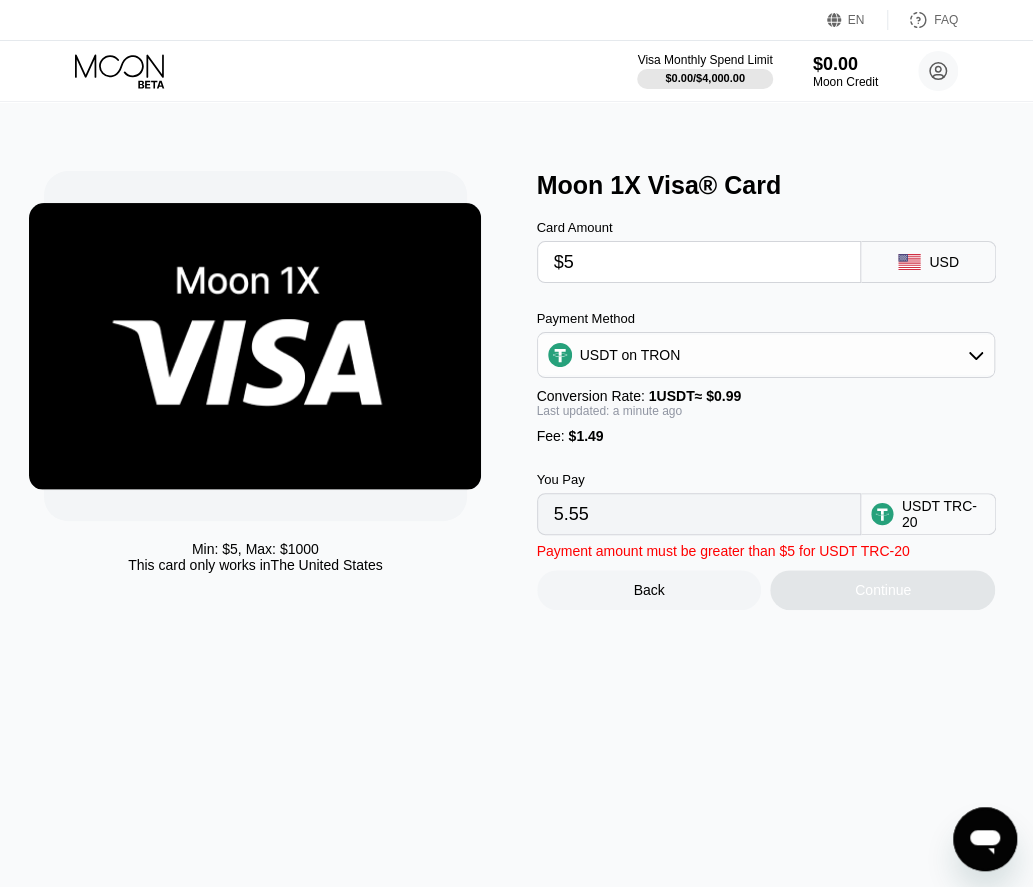 type on "6.56" 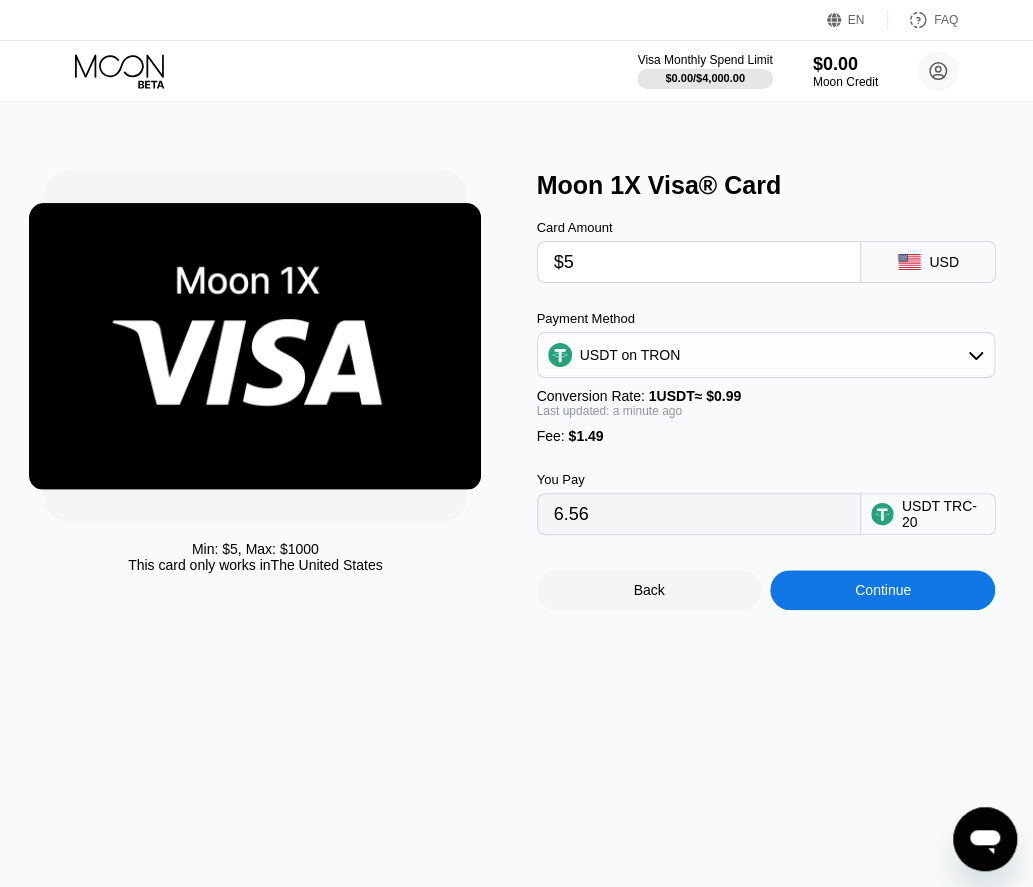type on "$5" 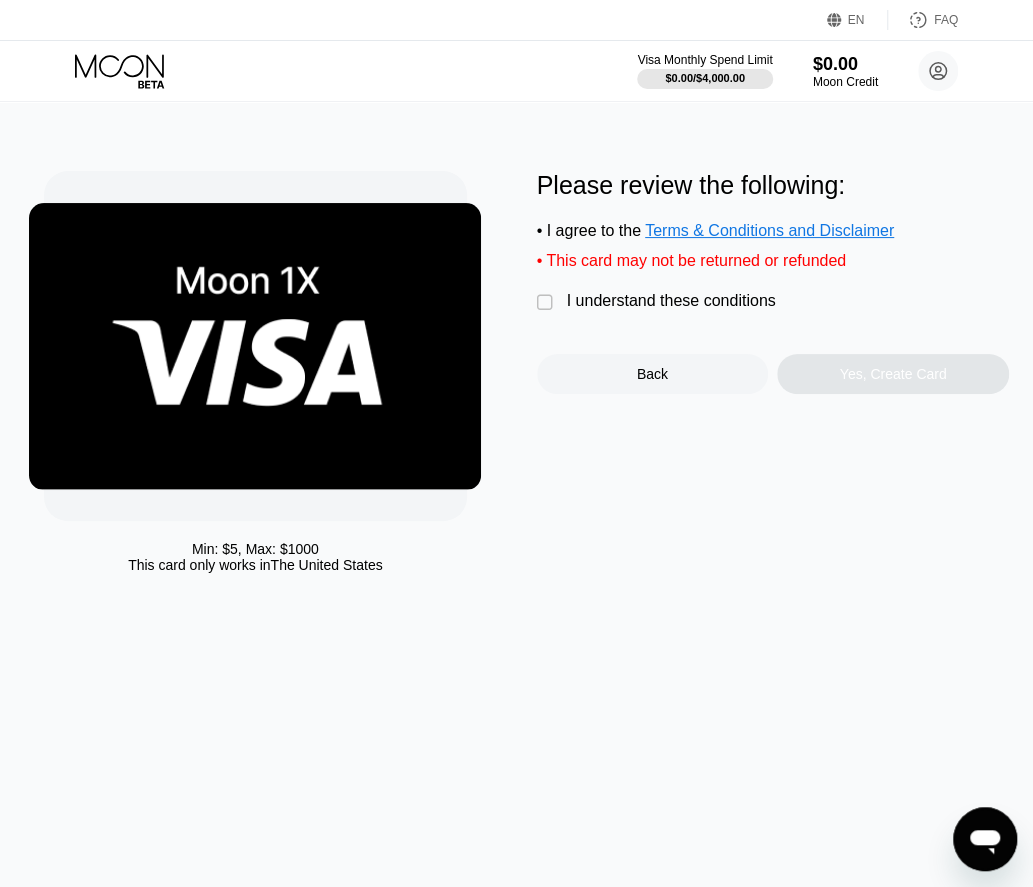 drag, startPoint x: 526, startPoint y: 300, endPoint x: 541, endPoint y: 303, distance: 15.297058 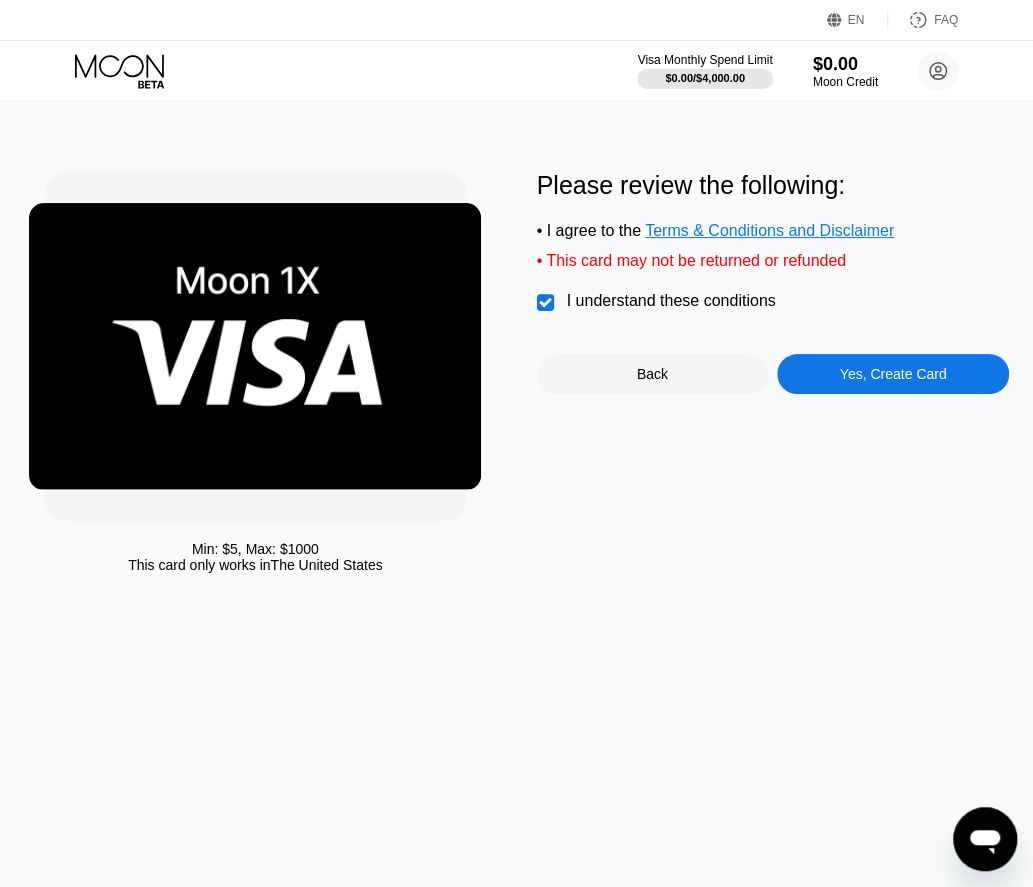 click on "Yes, Create Card" at bounding box center (893, 374) 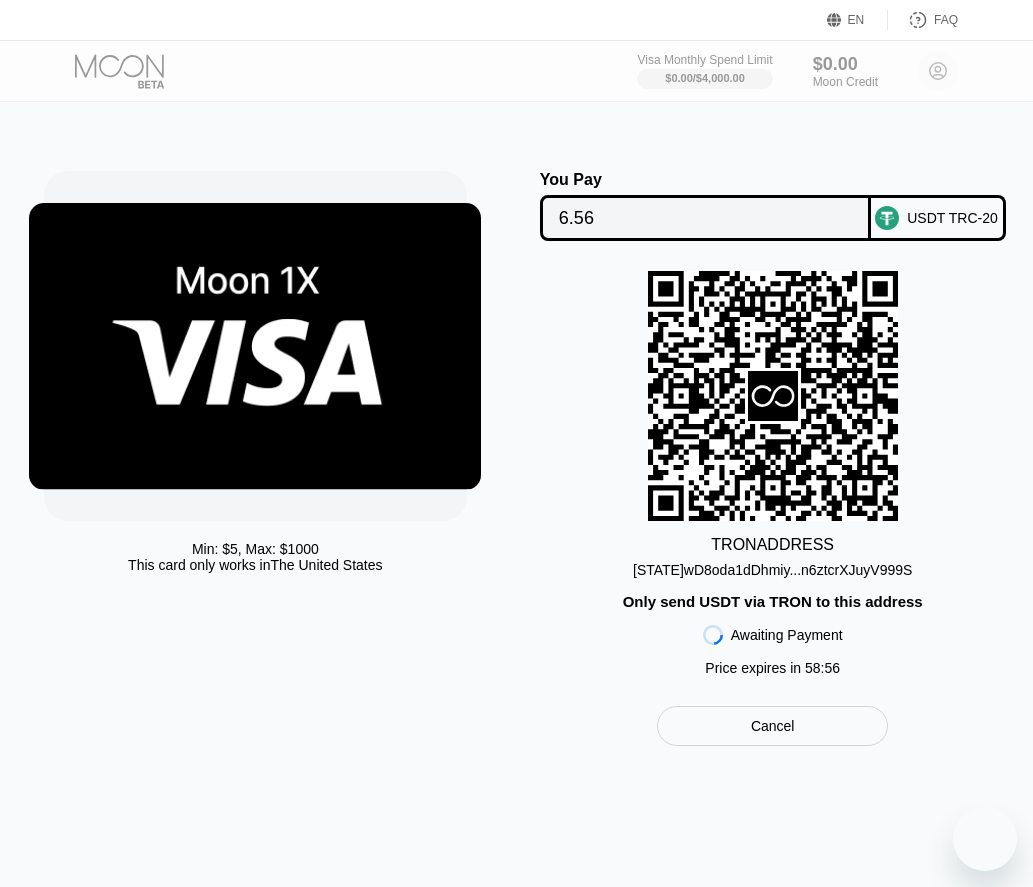 scroll, scrollTop: 0, scrollLeft: 0, axis: both 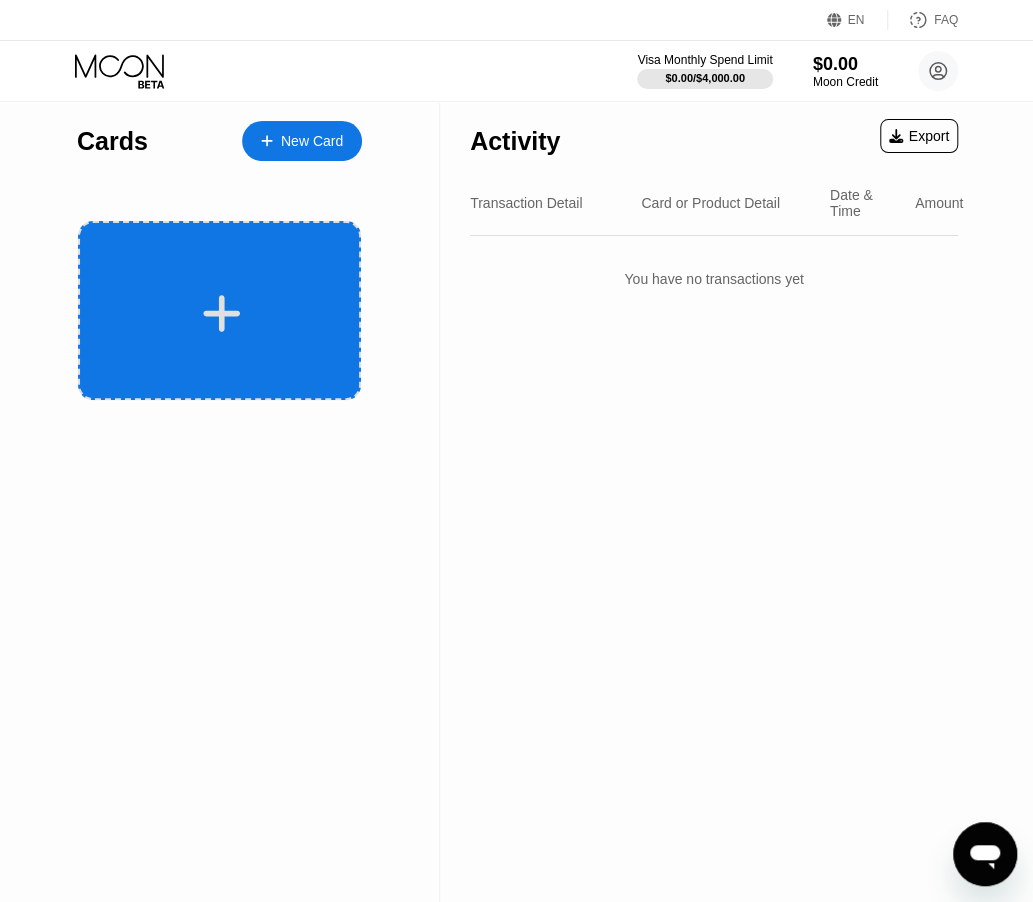 click 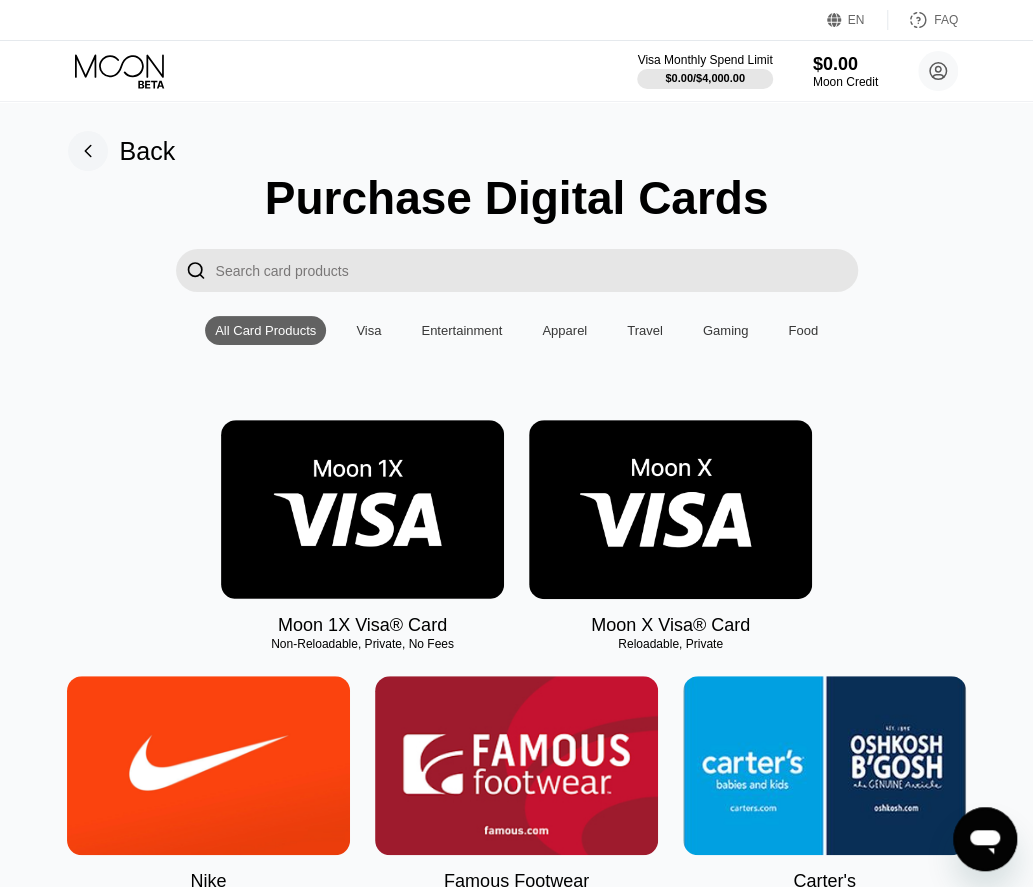 click on "Visa" at bounding box center [368, 330] 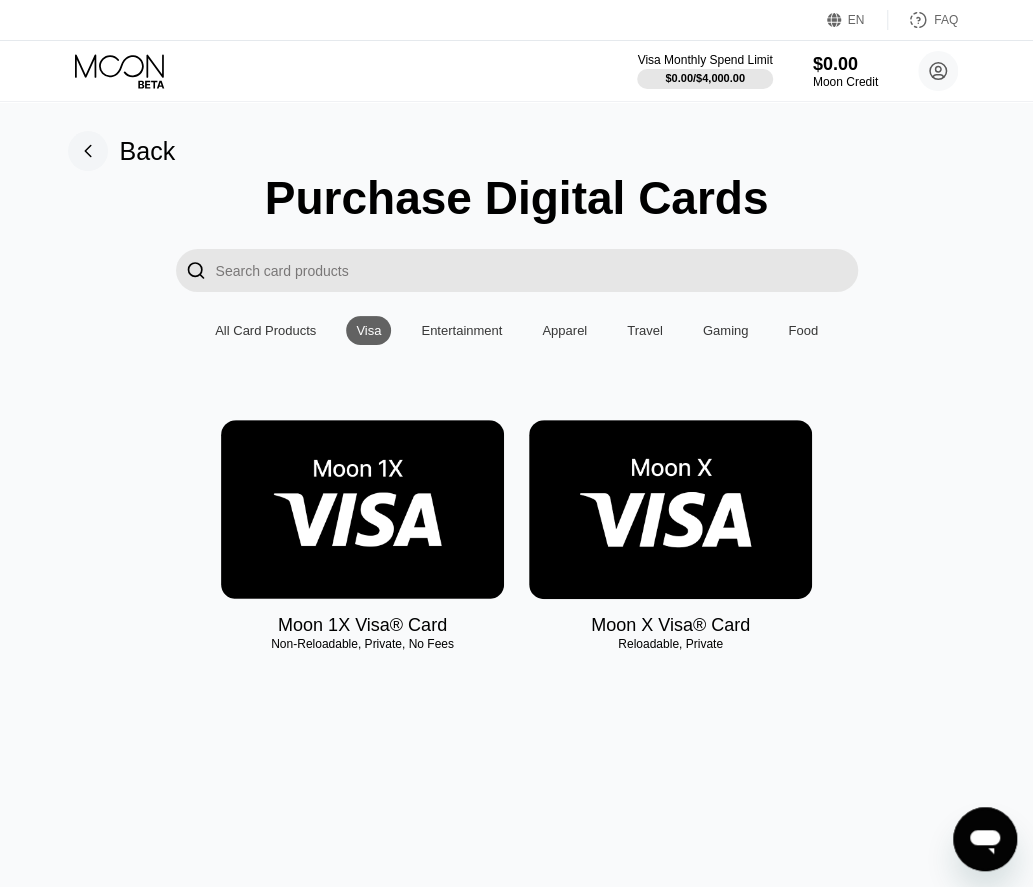 click at bounding box center [670, 509] 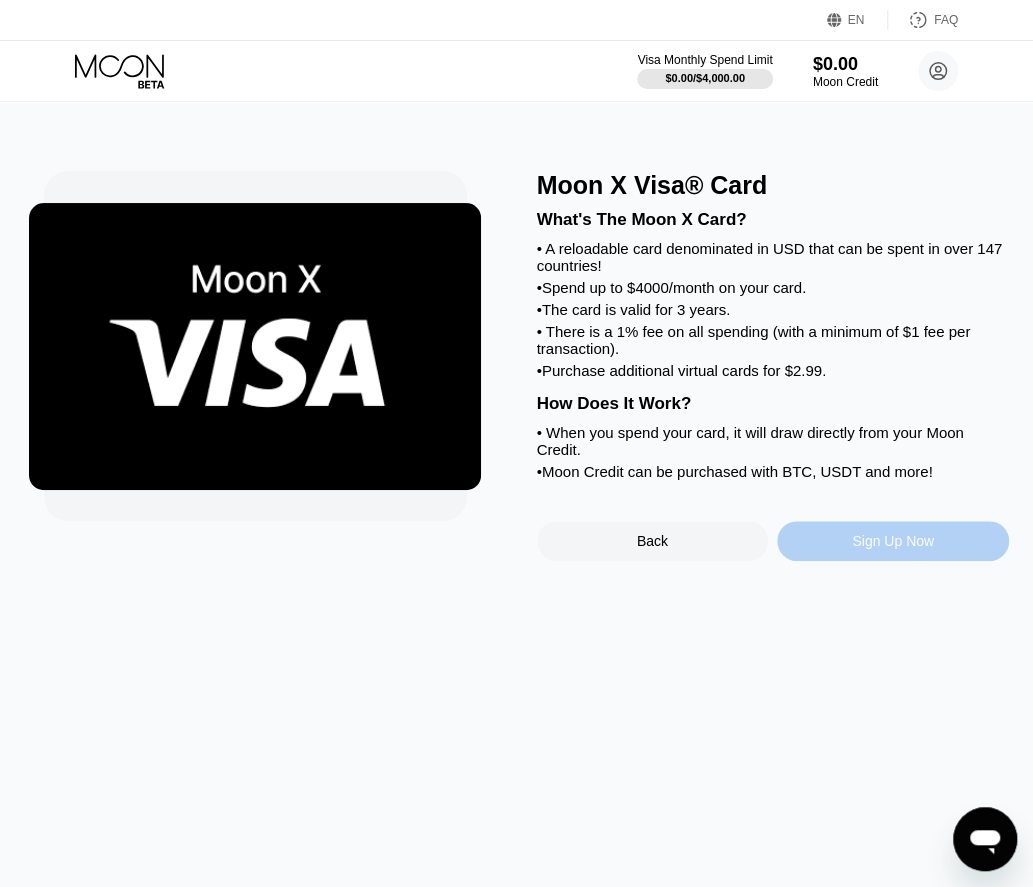 click on "Sign Up Now" at bounding box center [893, 541] 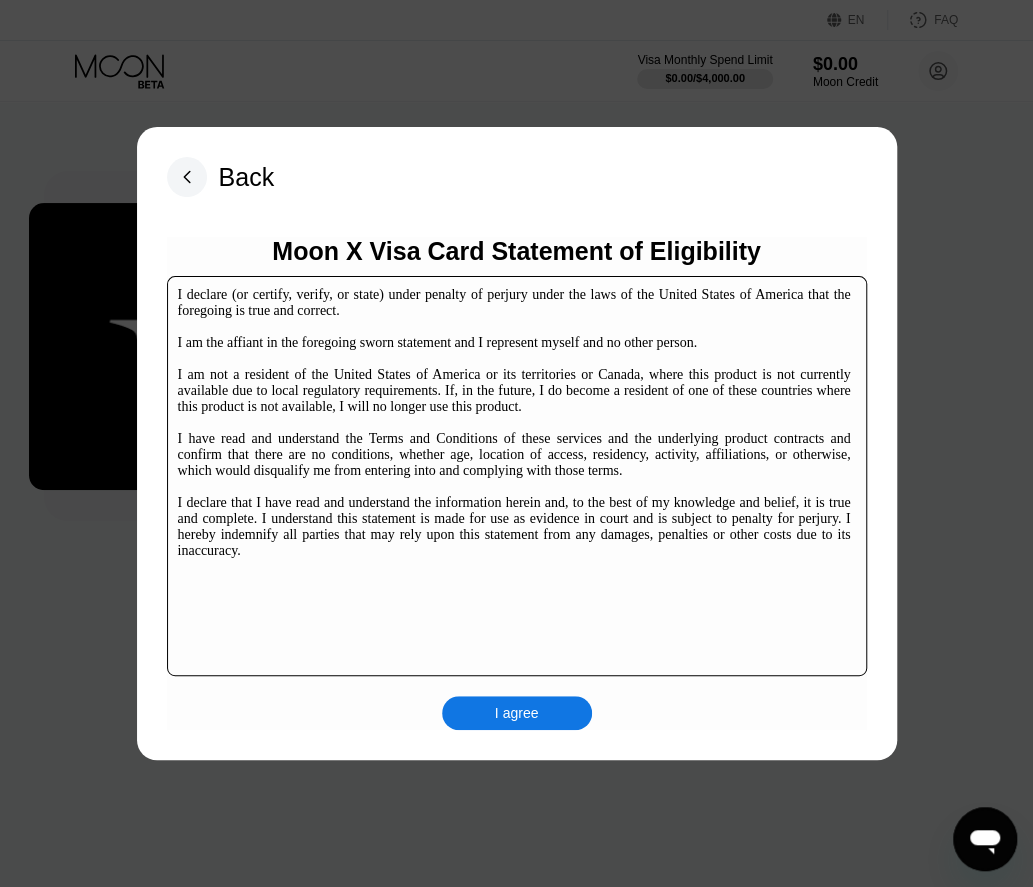 click on "I agree" at bounding box center (517, 713) 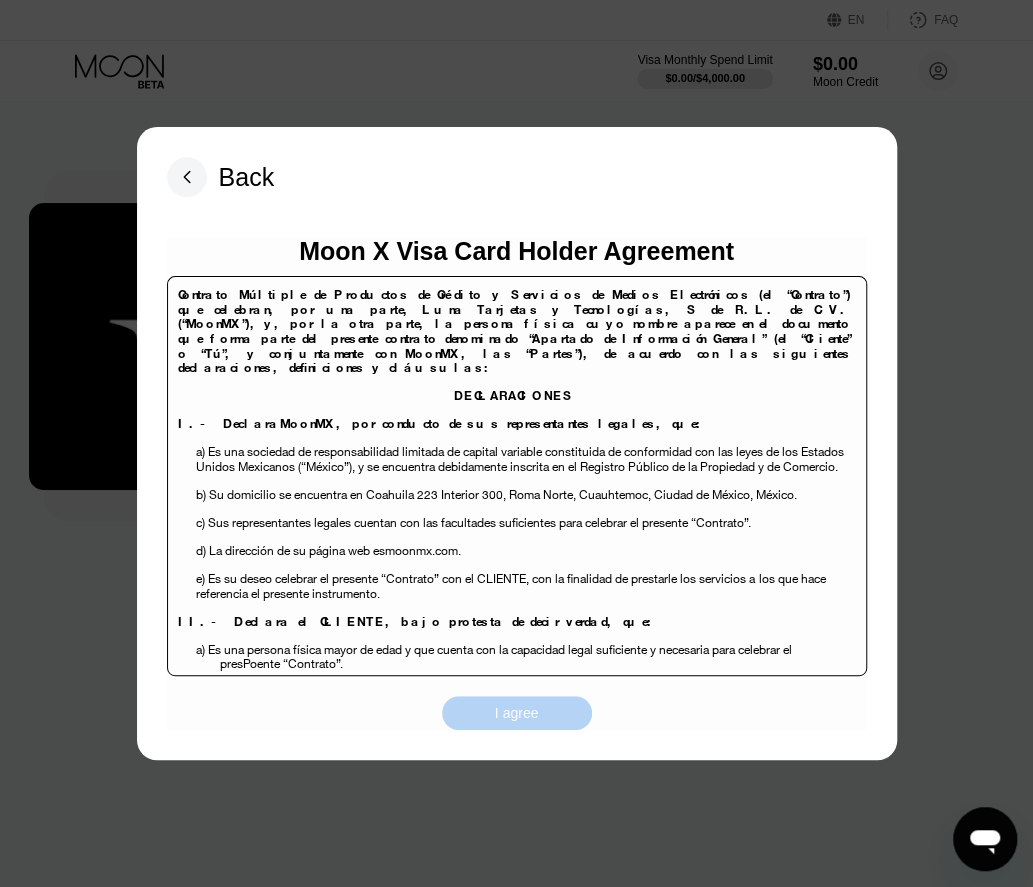click on "I agree" at bounding box center (517, 713) 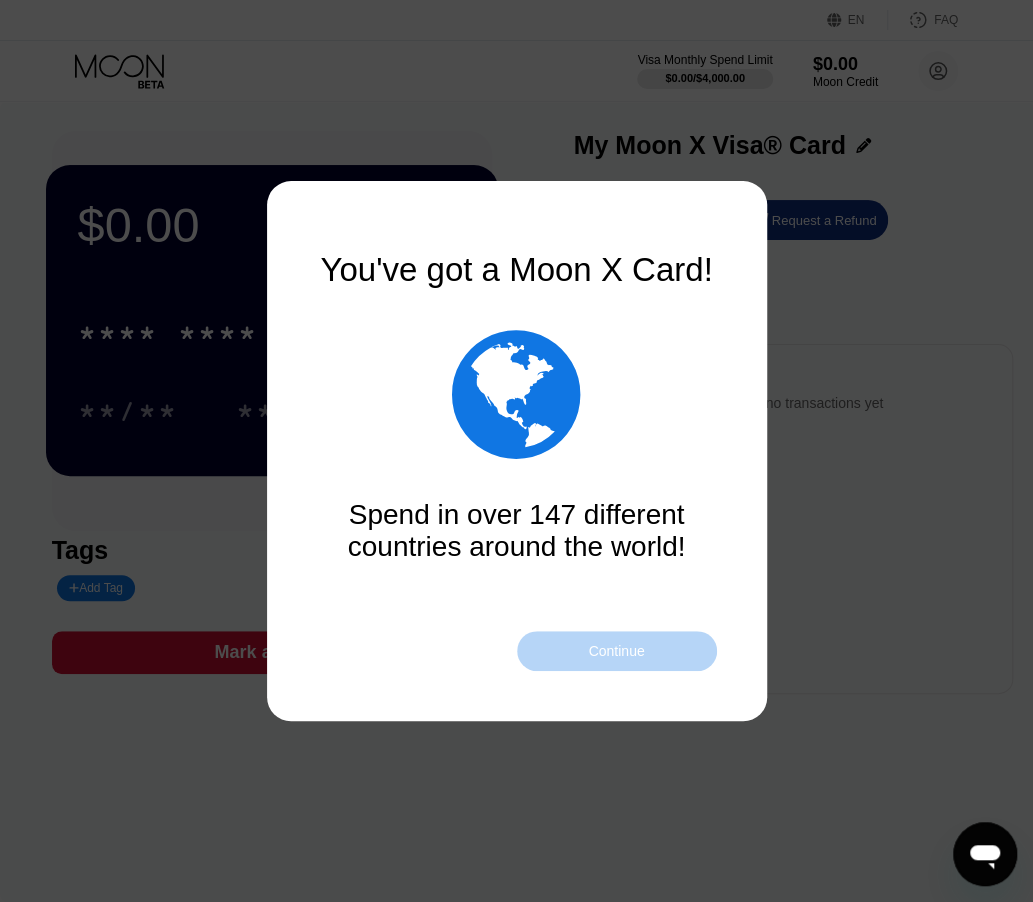 click on "Continue" at bounding box center (616, 651) 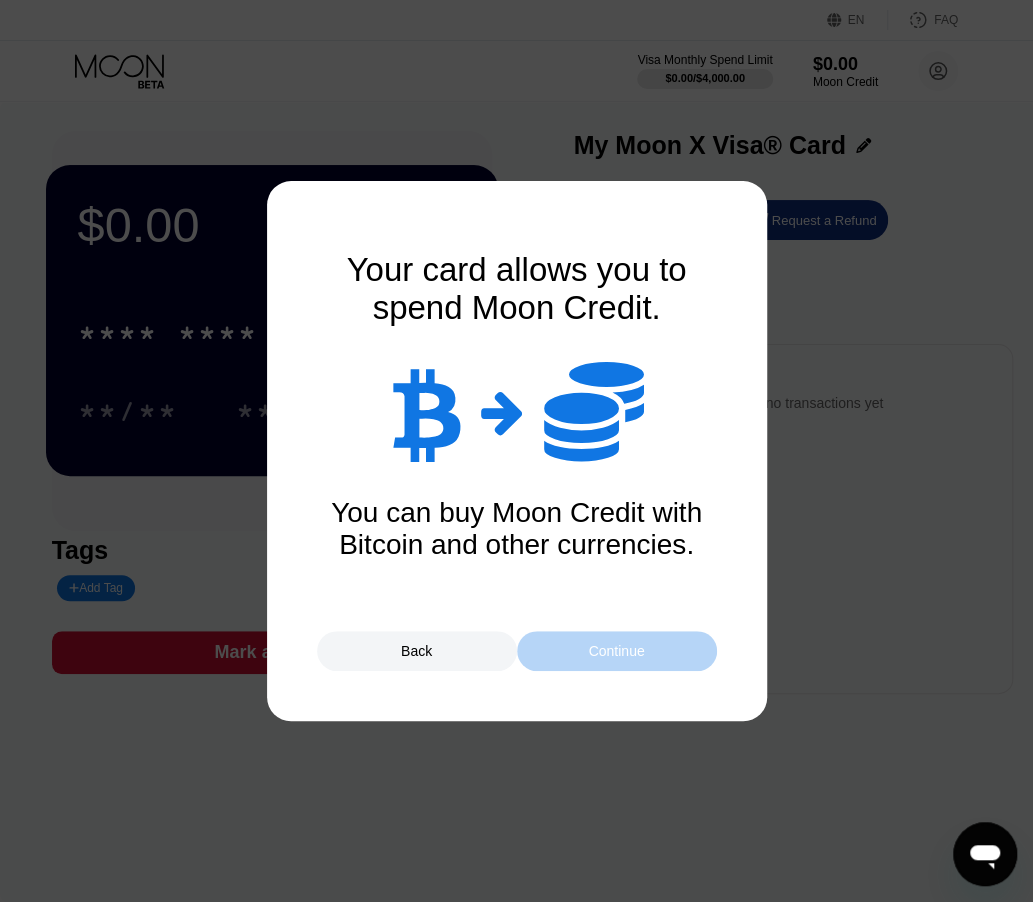 click on "Continue" at bounding box center (617, 651) 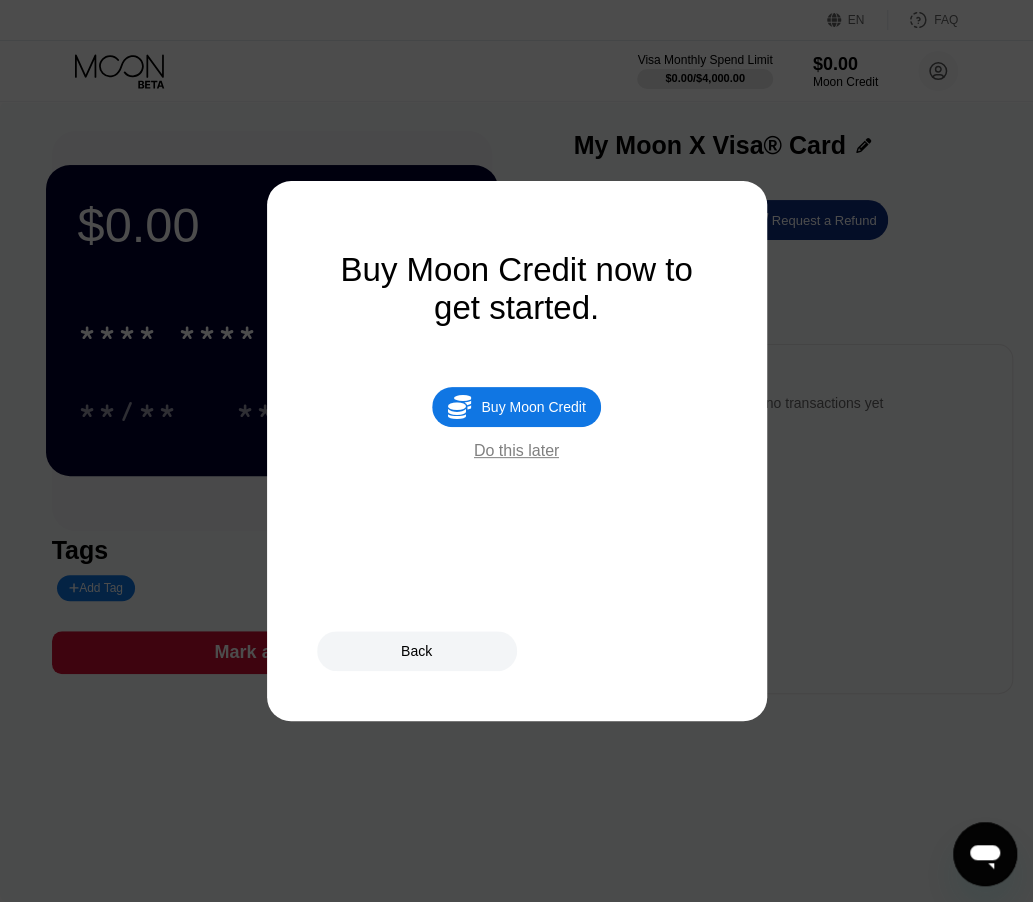 drag, startPoint x: 402, startPoint y: 654, endPoint x: 684, endPoint y: 395, distance: 382.89032 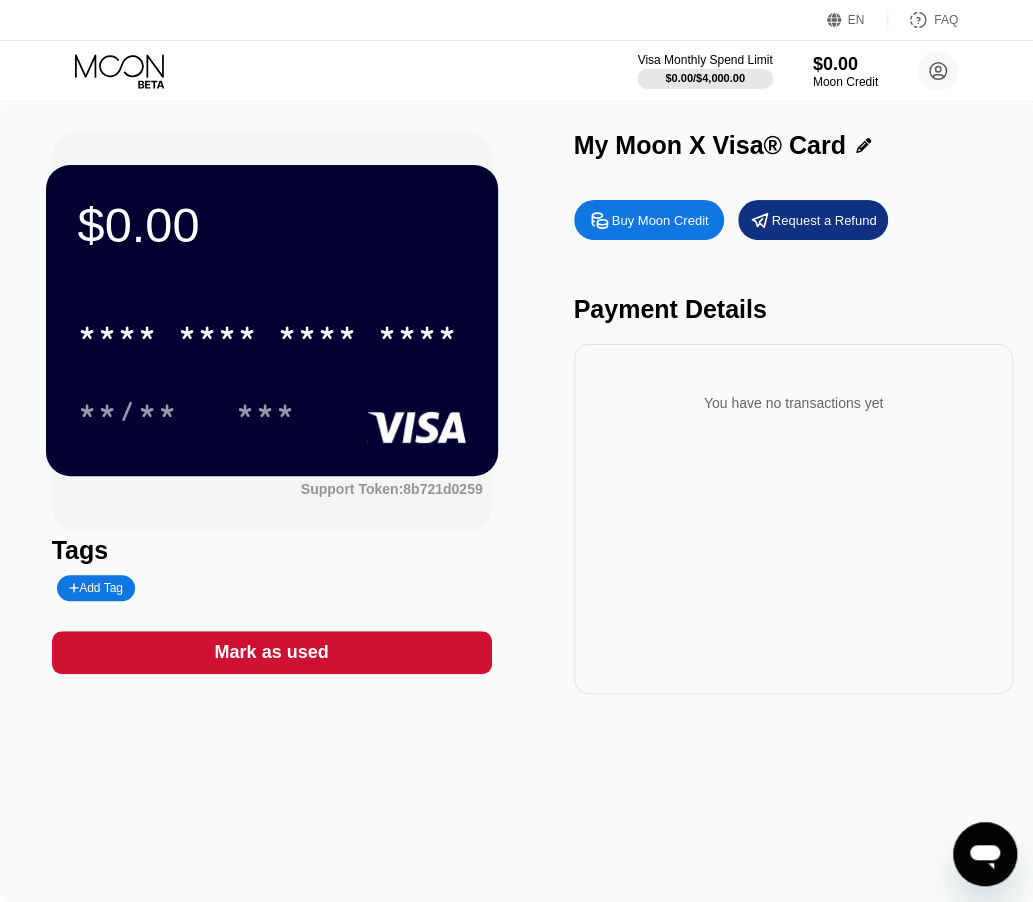 click on "$0.00 * * * * * * * * * * * * **** **/** ***" at bounding box center [272, 320] 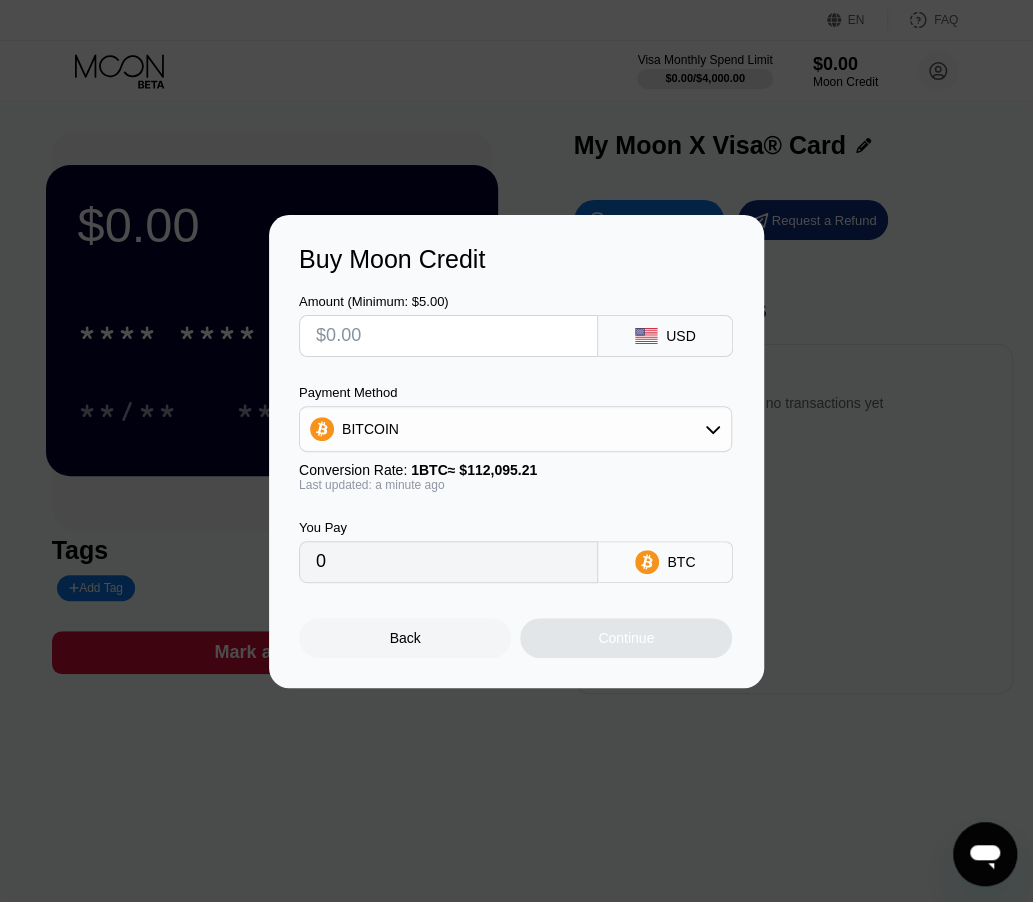 click at bounding box center (448, 336) 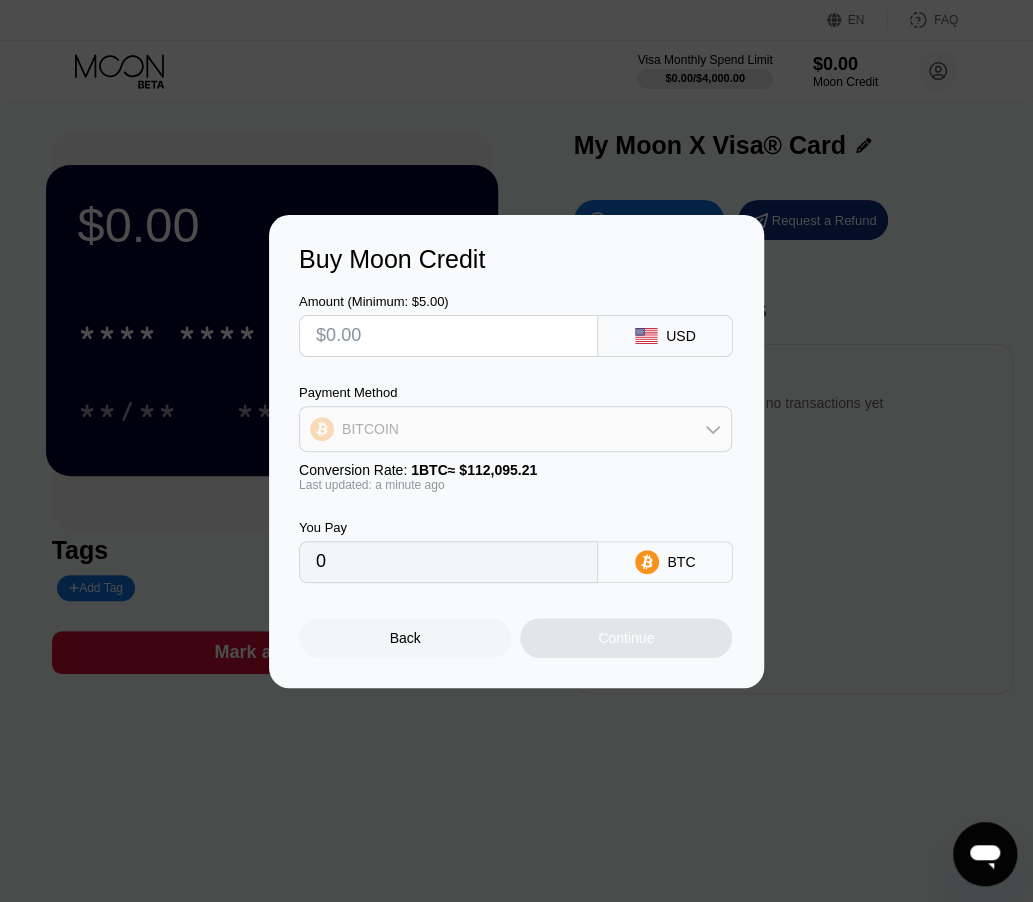 click on "BITCOIN" at bounding box center [515, 429] 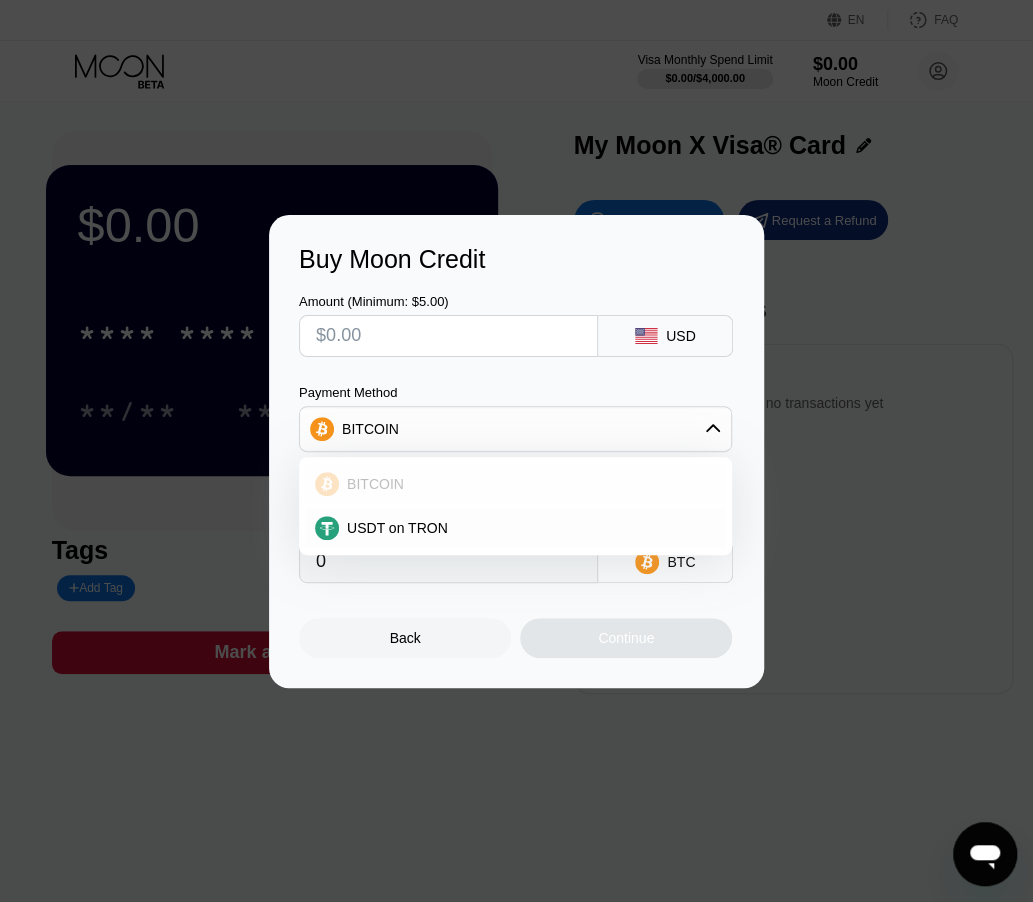 click on "BITCOIN" at bounding box center (515, 484) 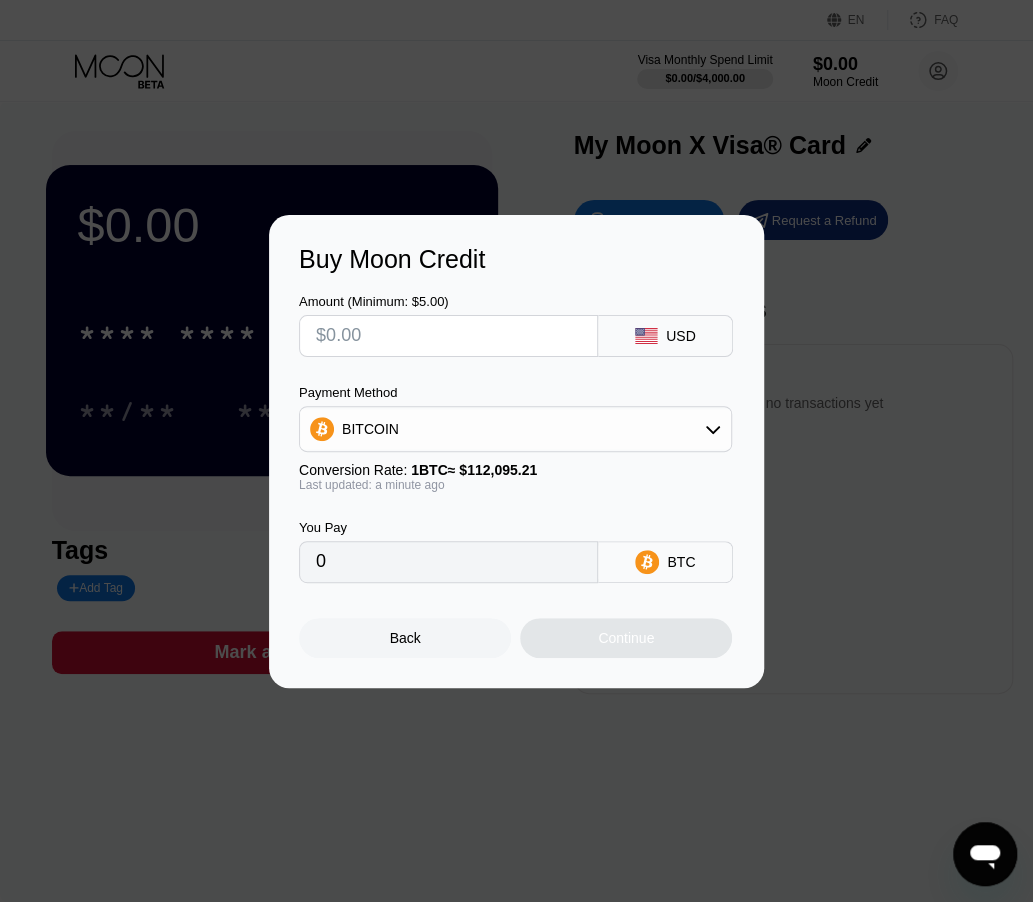 click at bounding box center [448, 336] 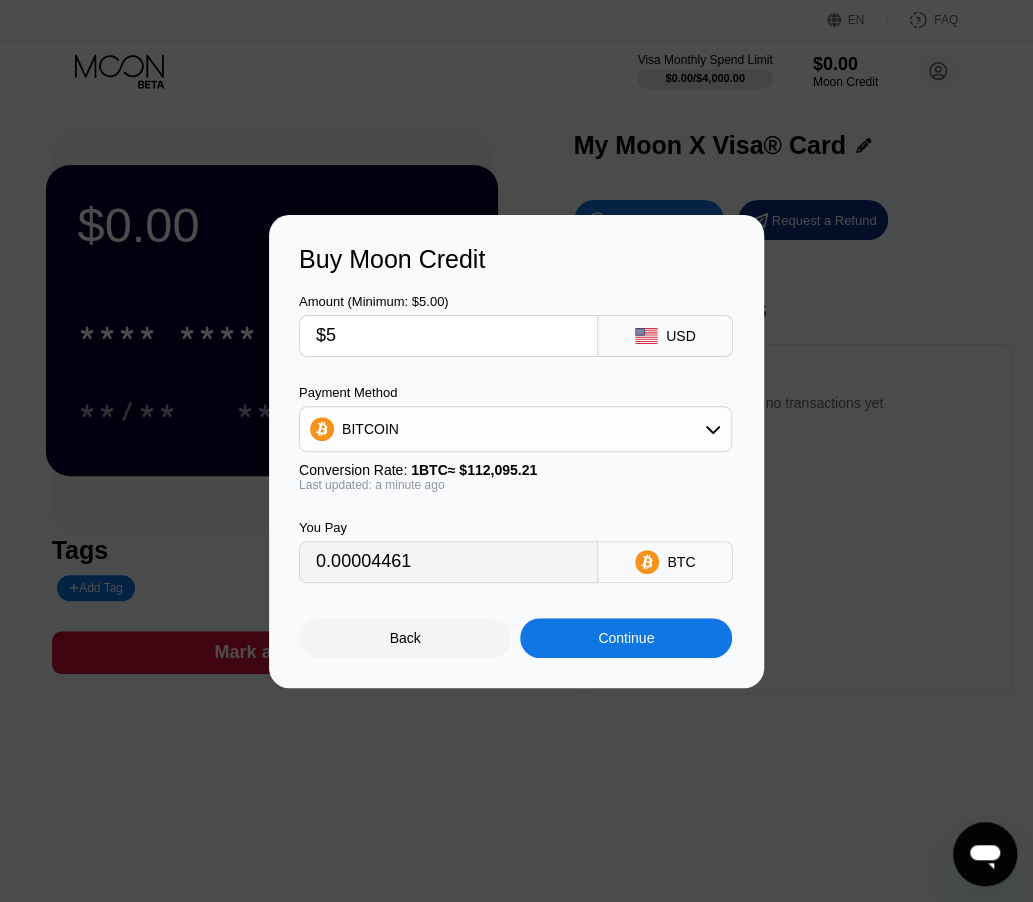 type on "0.00004461" 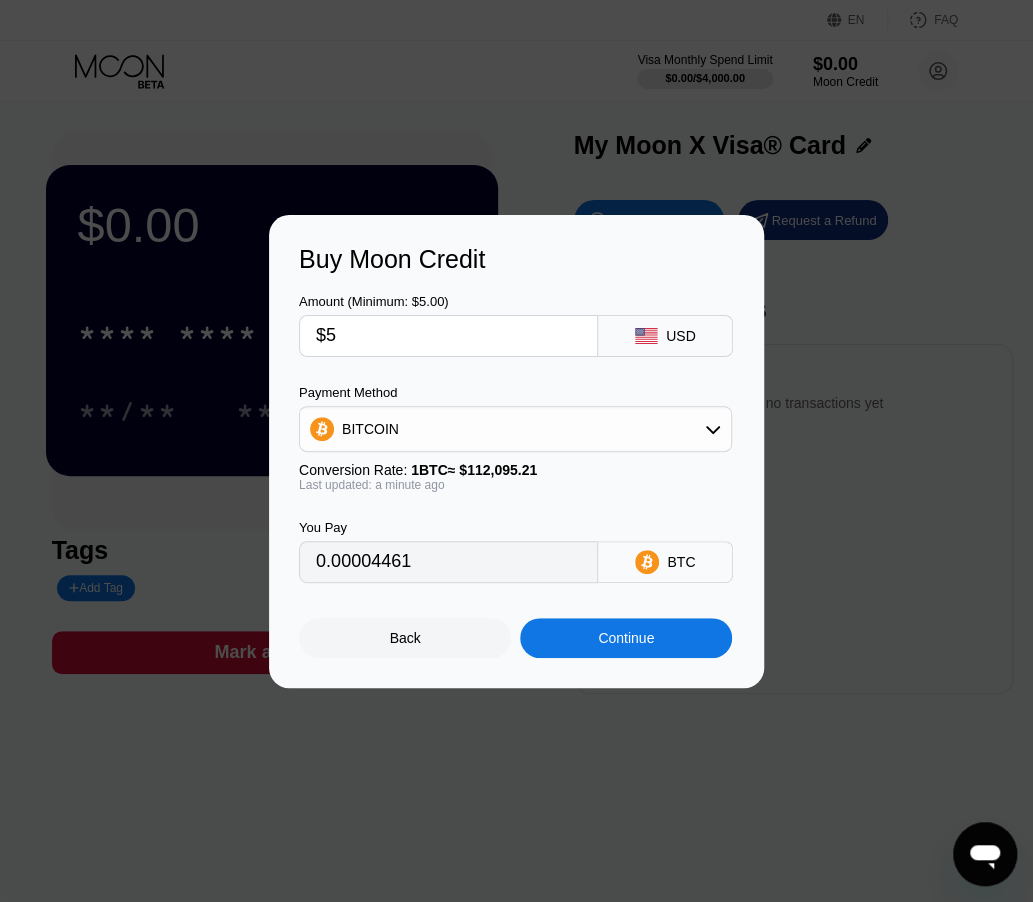 type on "$5" 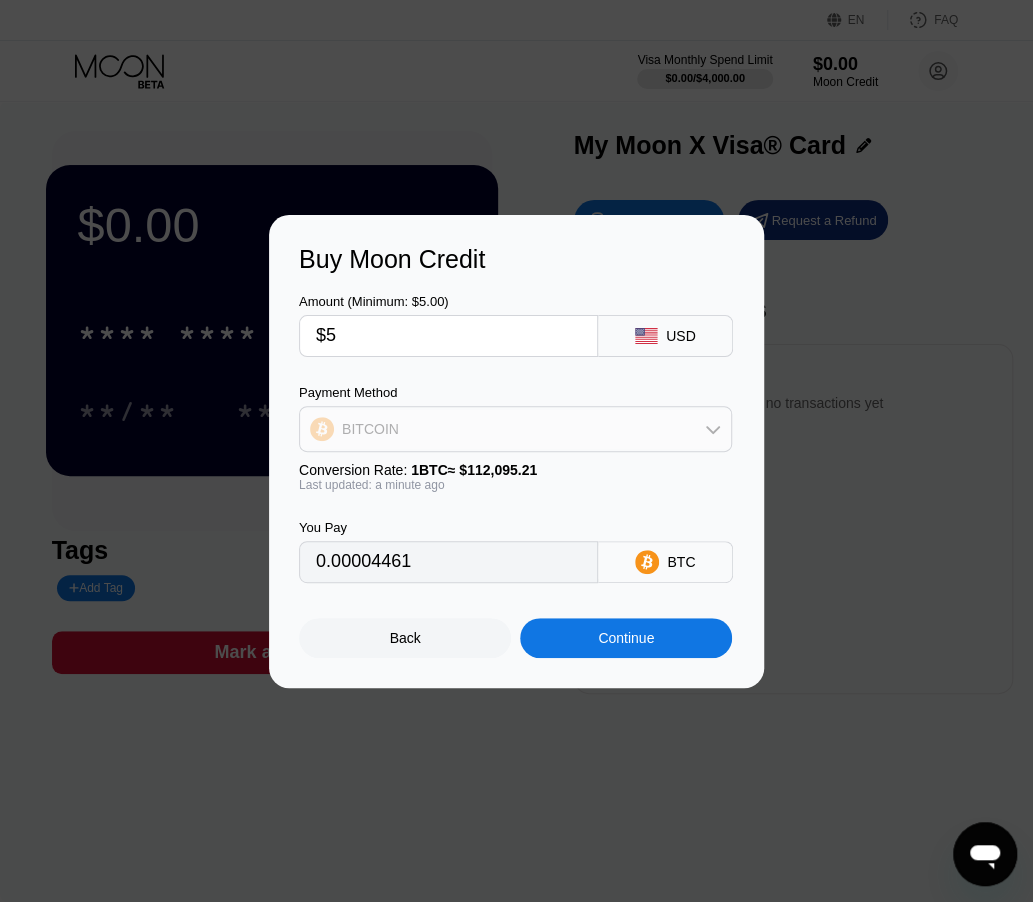 click on "BITCOIN" at bounding box center [515, 429] 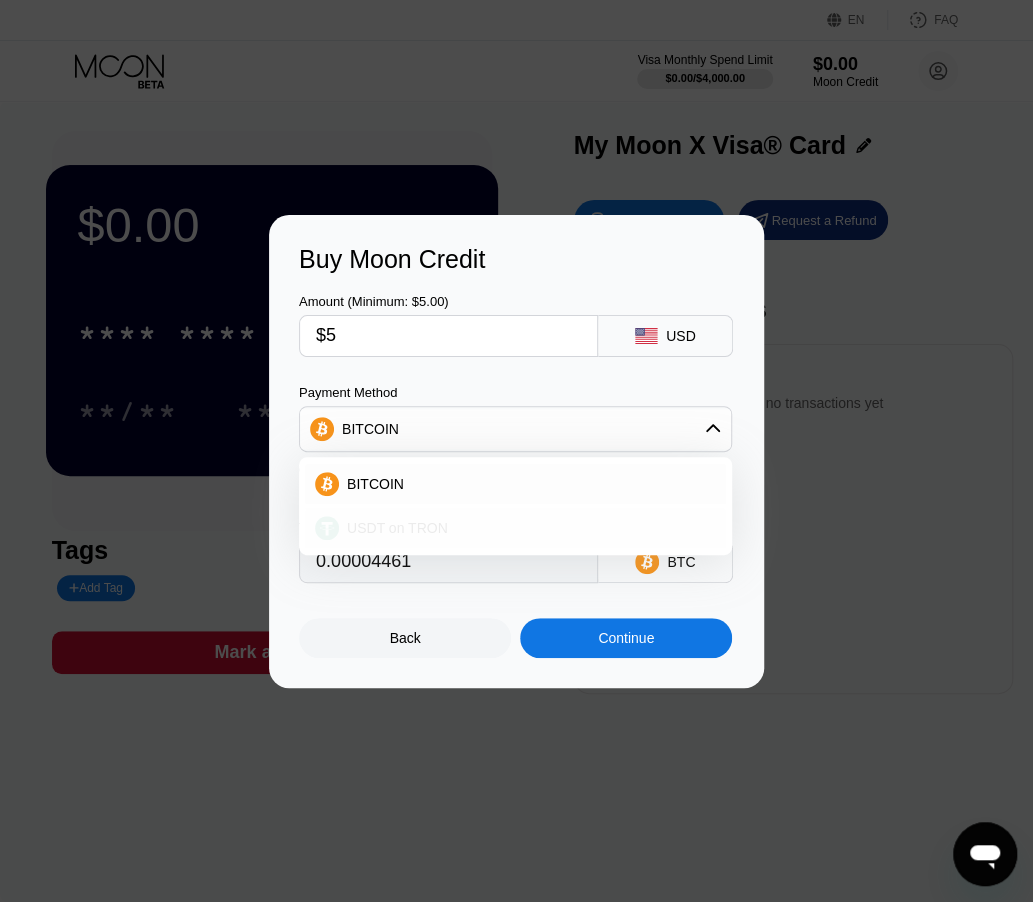 click on "USDT on TRON" at bounding box center [527, 528] 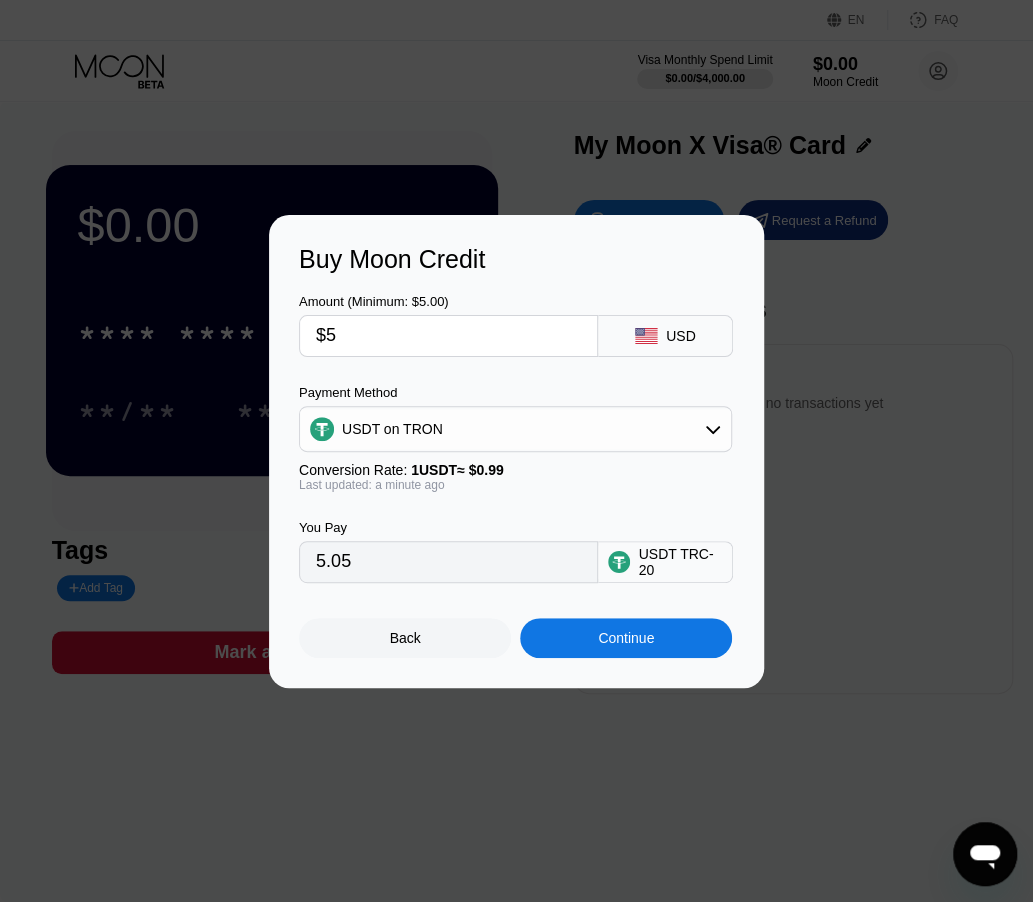 click on "Continue" at bounding box center (626, 638) 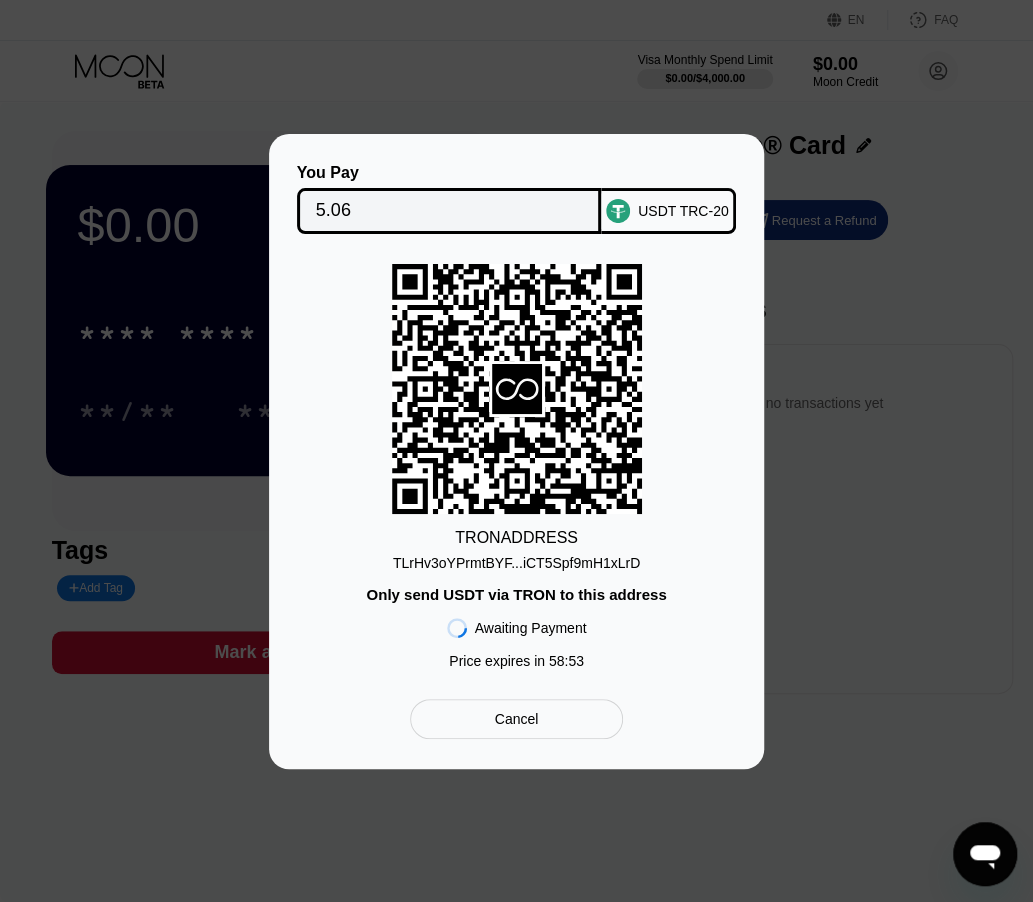drag, startPoint x: 638, startPoint y: 352, endPoint x: 646, endPoint y: 427, distance: 75.42546 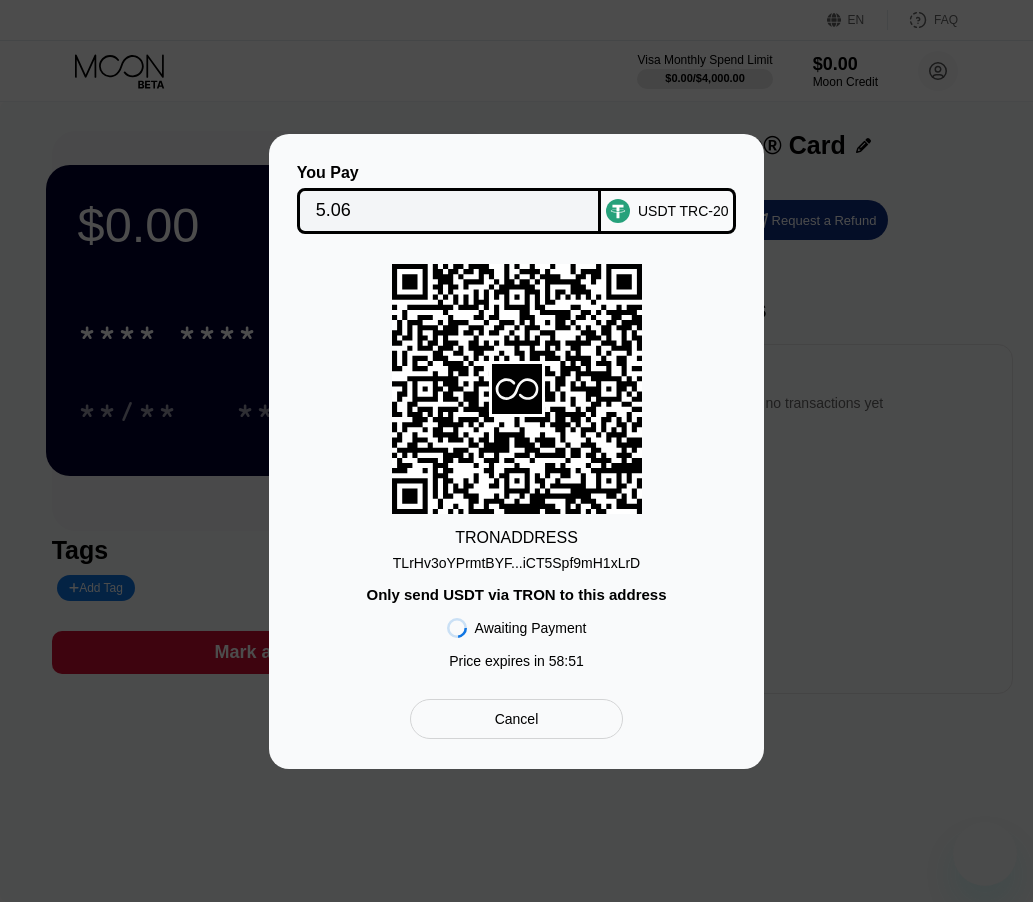 scroll, scrollTop: 0, scrollLeft: 0, axis: both 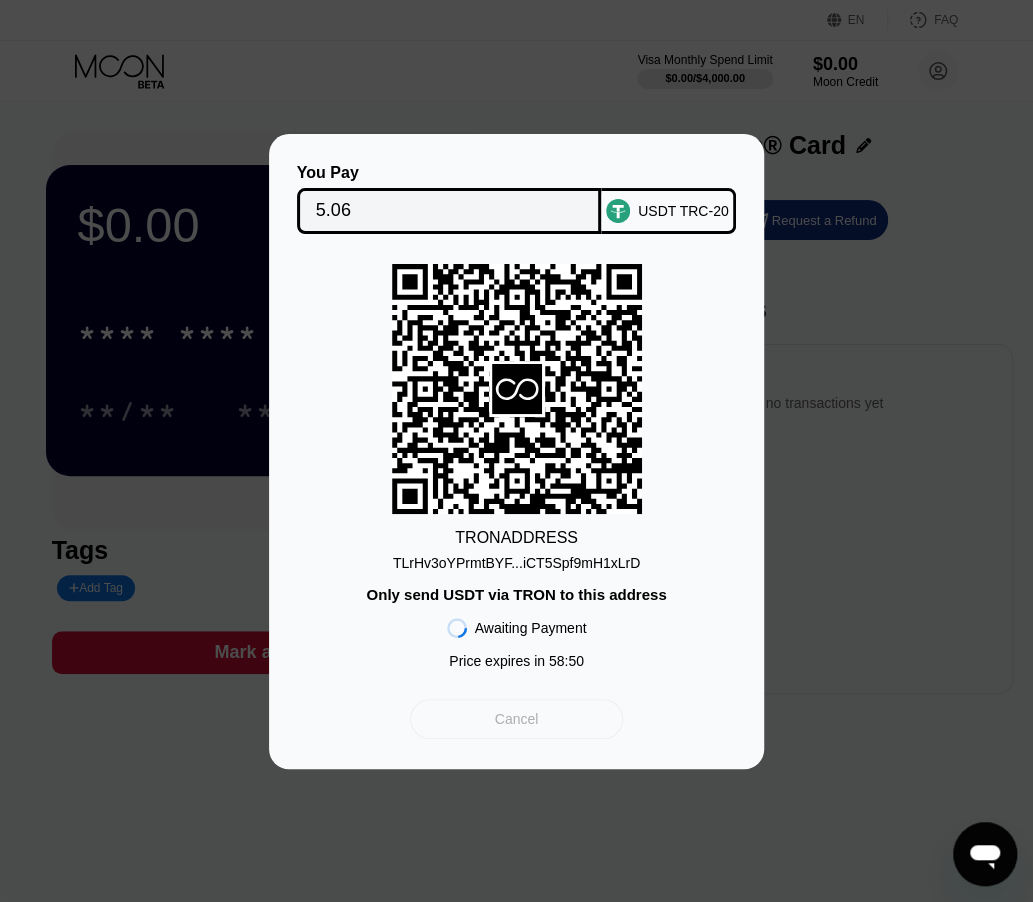 click on "Cancel" at bounding box center [516, 719] 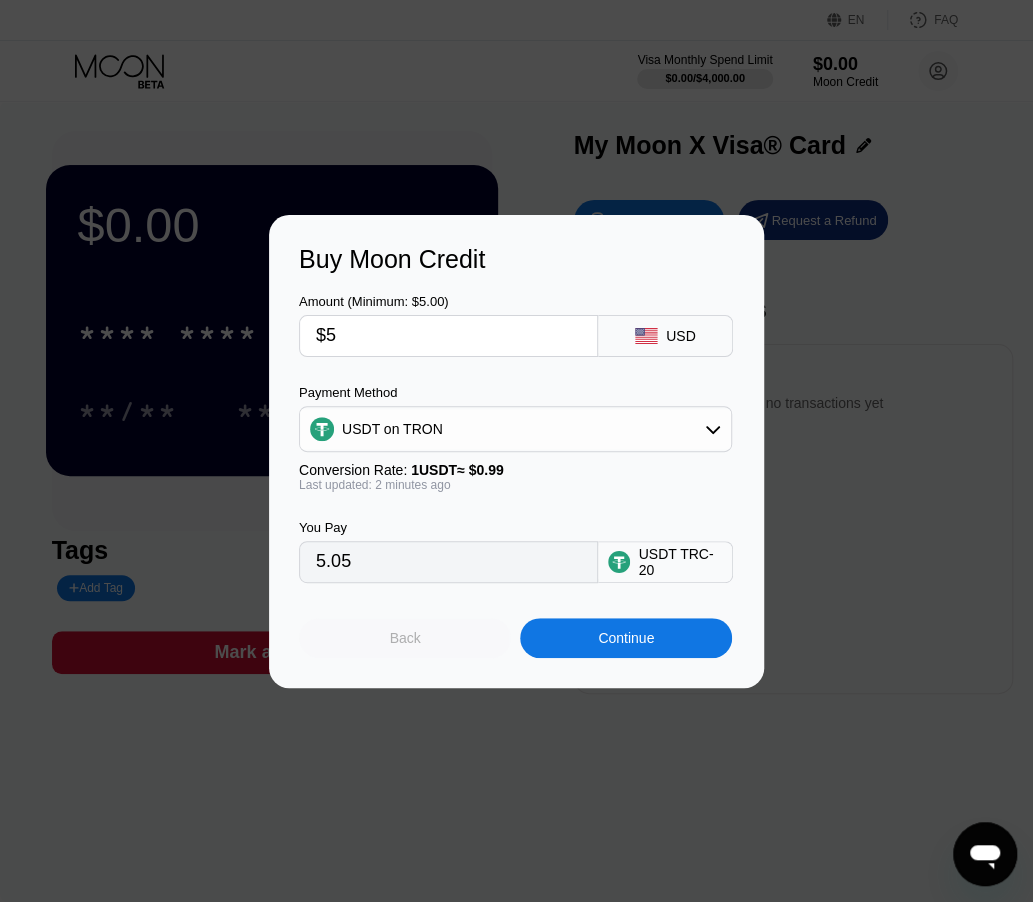 click on "Back" at bounding box center (405, 638) 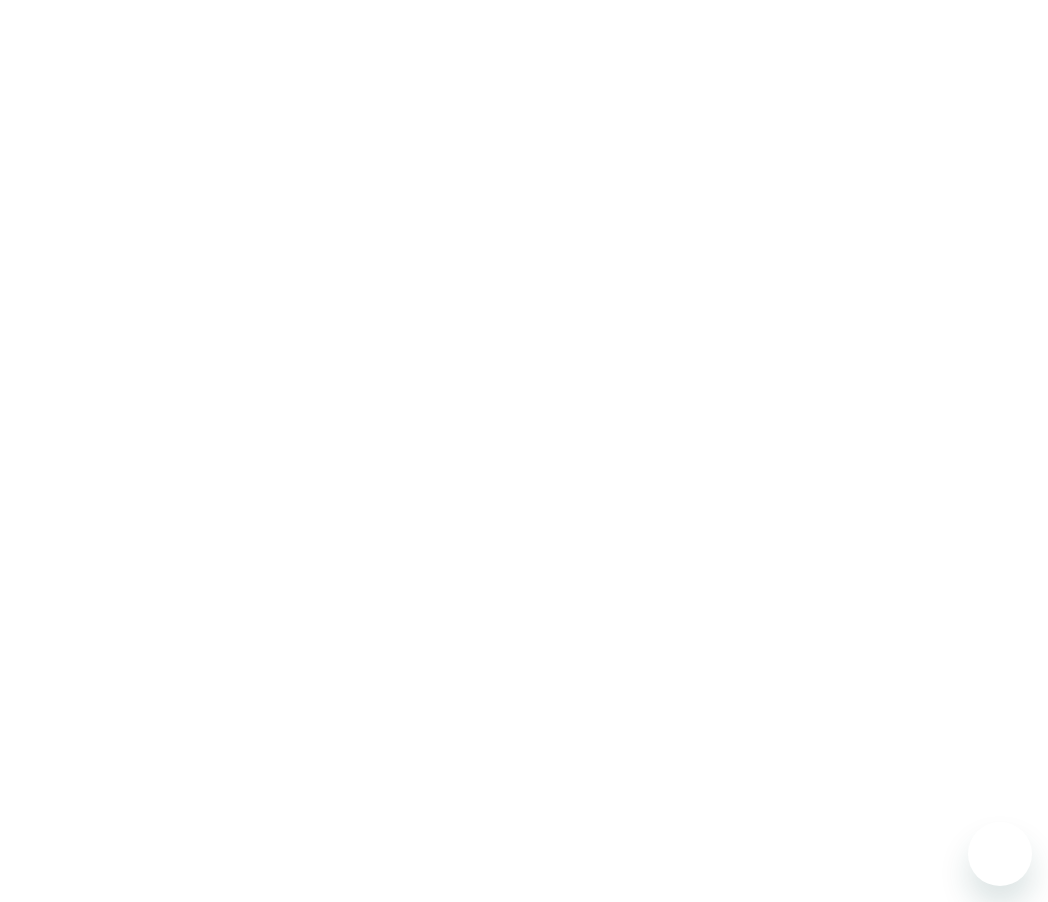 scroll, scrollTop: 0, scrollLeft: 0, axis: both 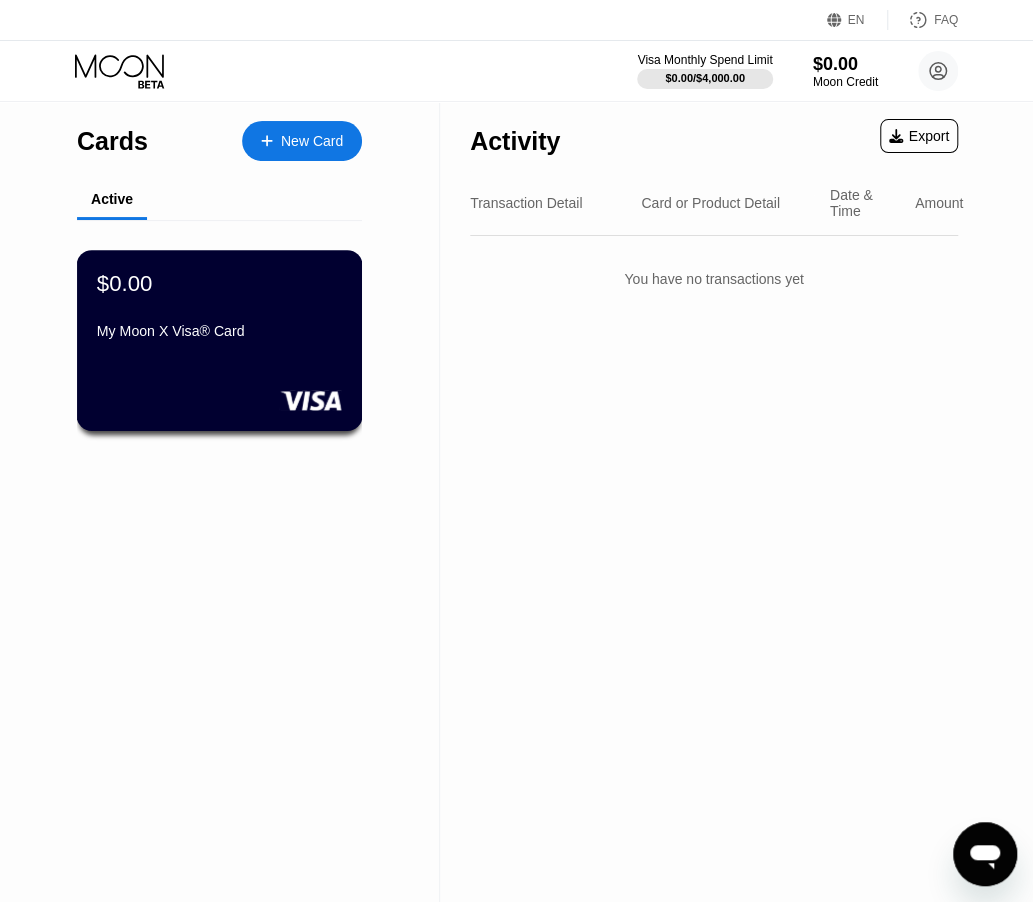 click on "My Moon X Visa® Card" at bounding box center [219, 331] 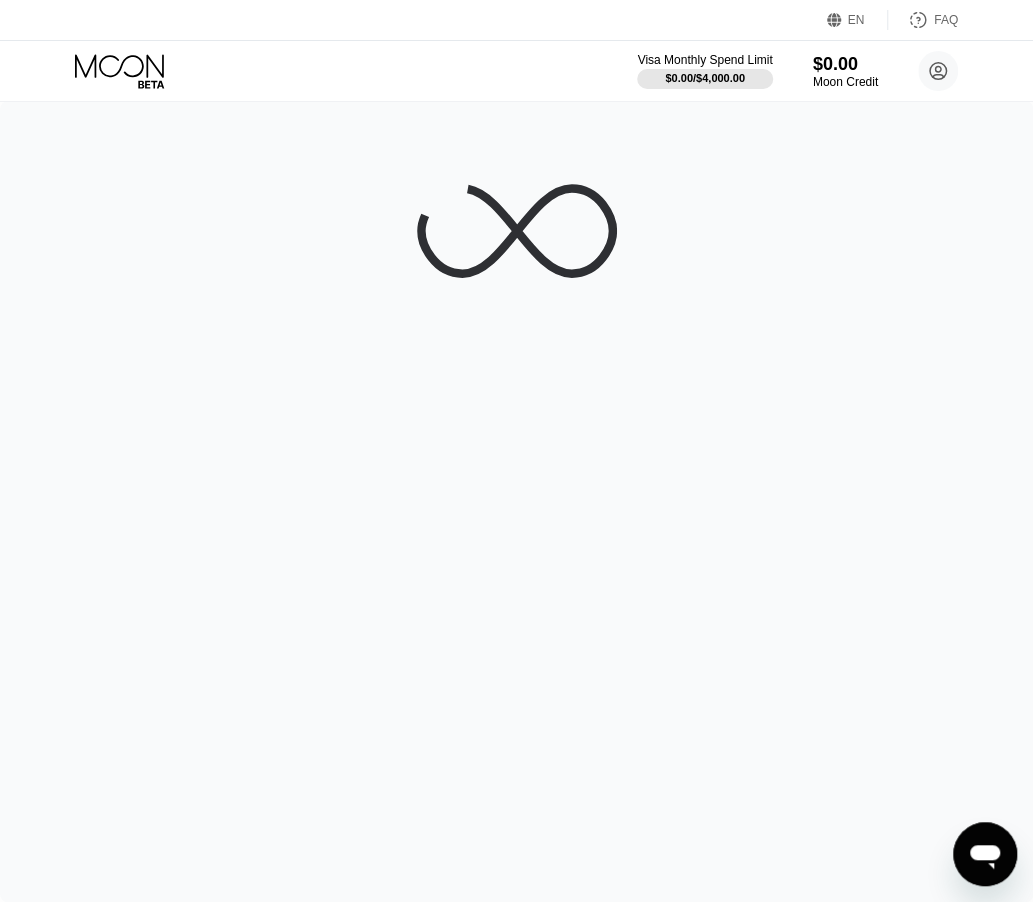 click at bounding box center [516, 501] 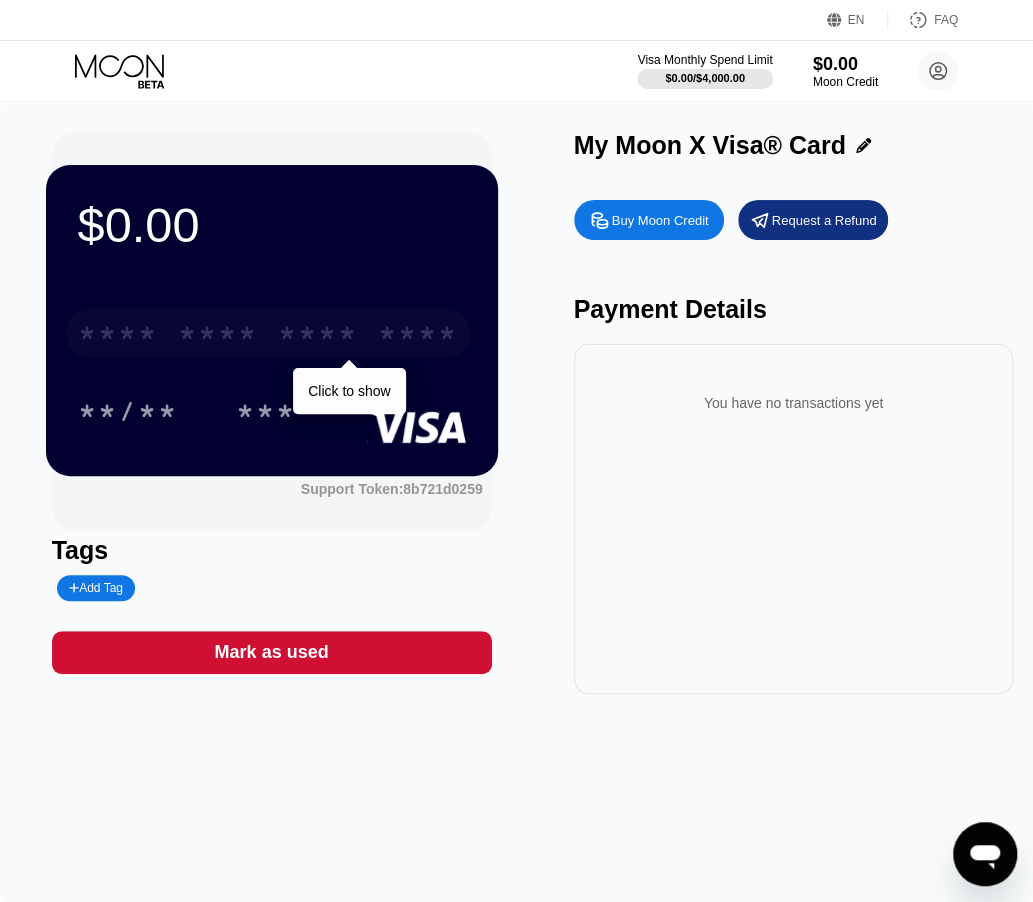 click on "****" at bounding box center [418, 336] 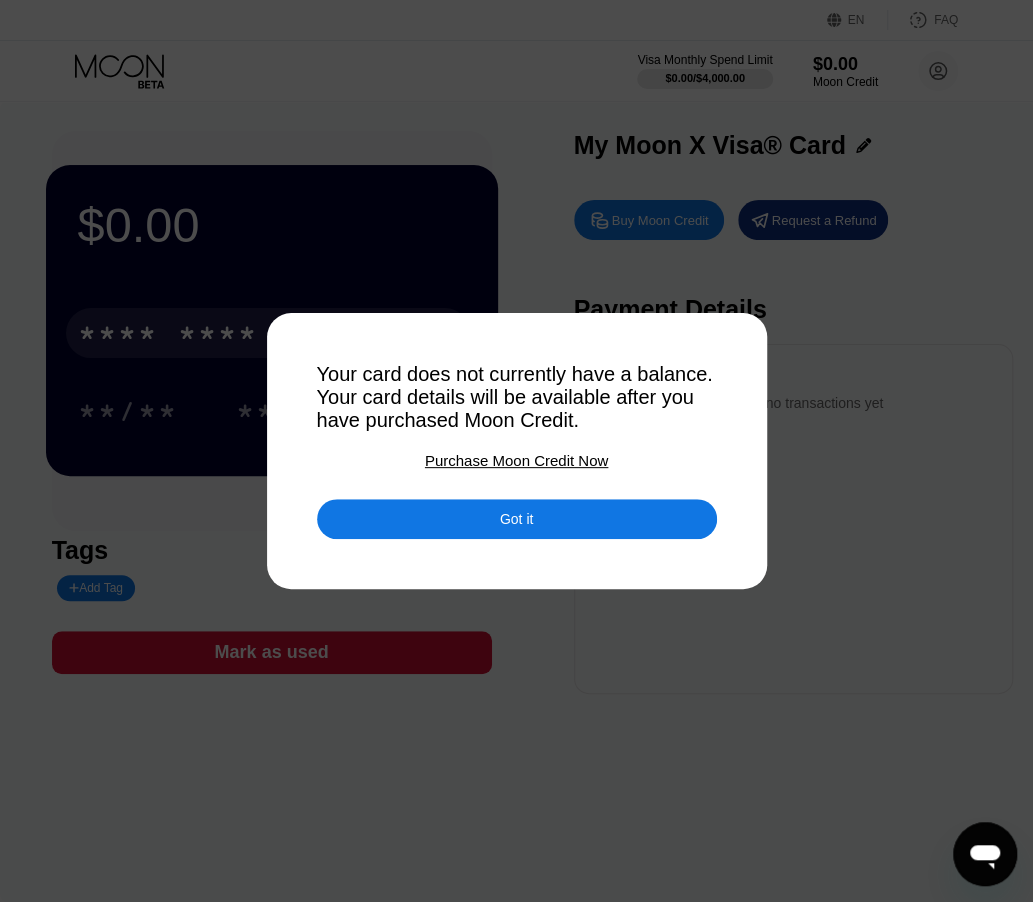 click on "Got it" at bounding box center (517, 519) 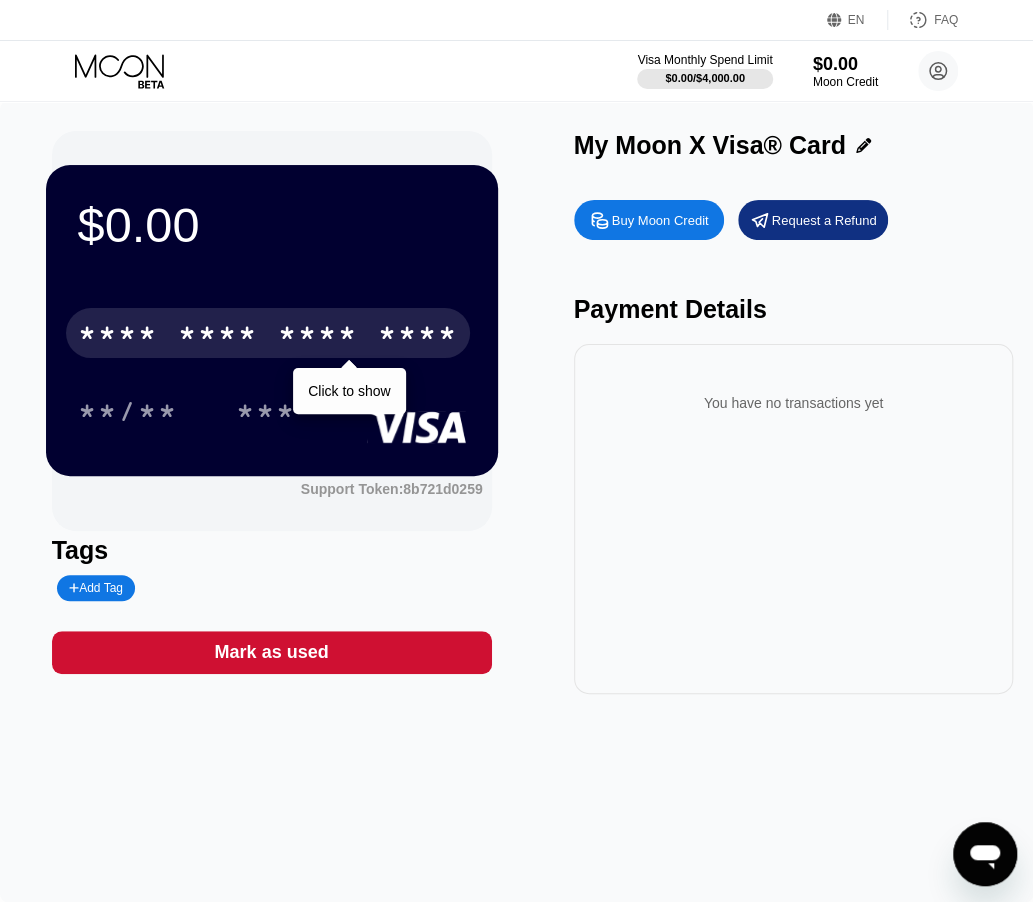 click on "$0.00 * * * * * * * * * * * * **** Click to show **/** *** Support Token:  8b721d0259 Tags  Add Tag Mark as used My Moon X Visa® Card Buy Moon Credit Request a Refund Payment Details You have no transactions yet" at bounding box center (517, 412) 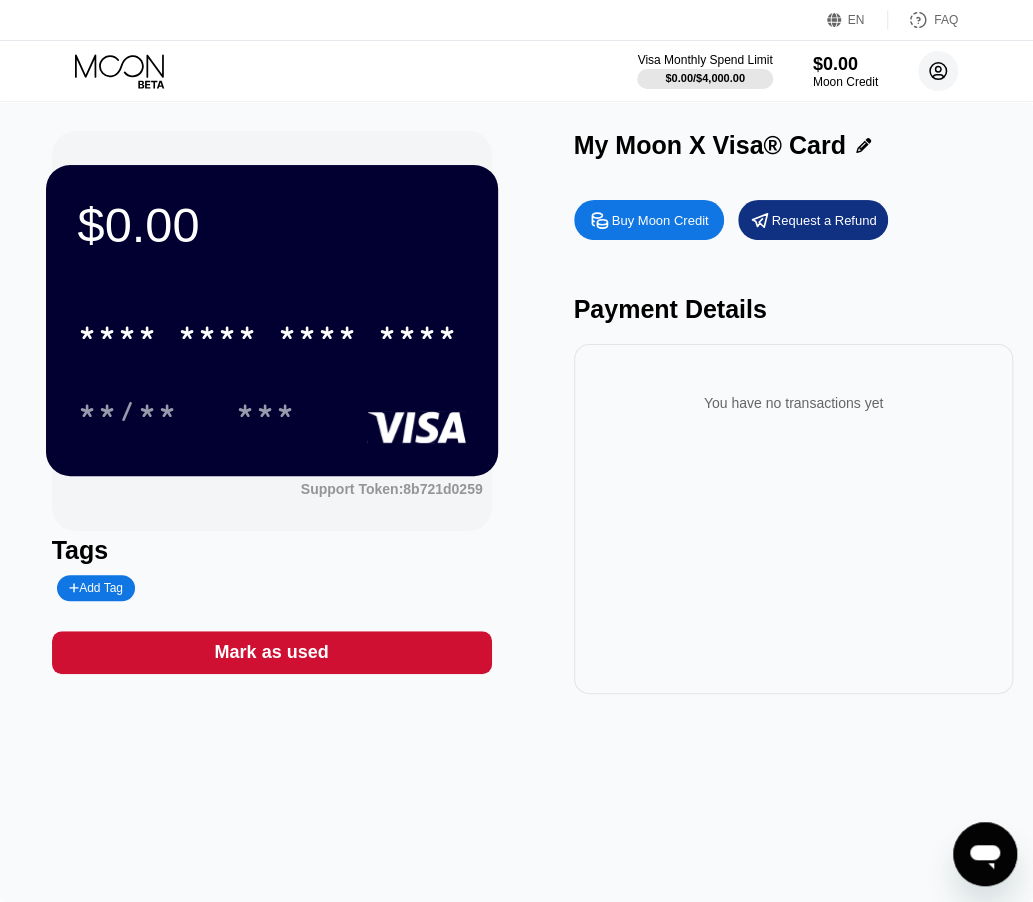 click 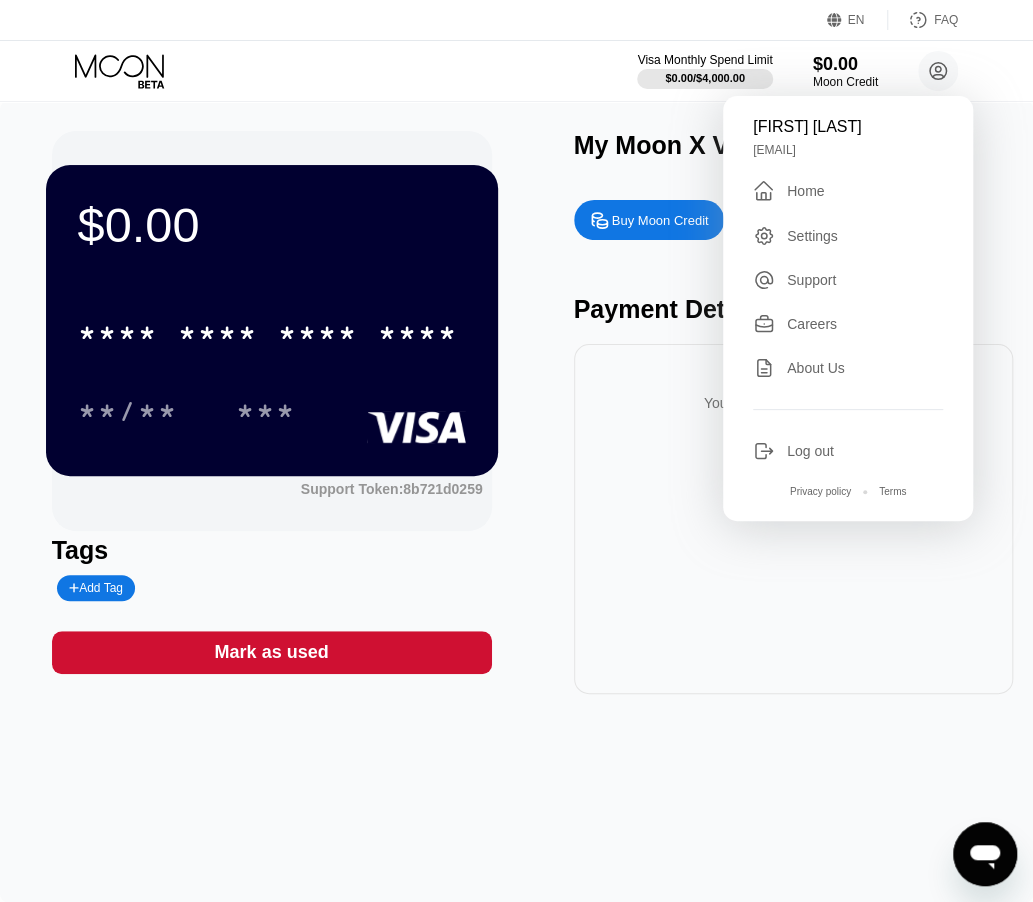 click on "Visa Monthly Spend Limit $0.00 / $4,000.00 $0.00 Moon Credit [FIRST] [LAST] [EMAIL]  Home Settings Support Careers About Us Log out Privacy policy Terms" at bounding box center (516, 71) 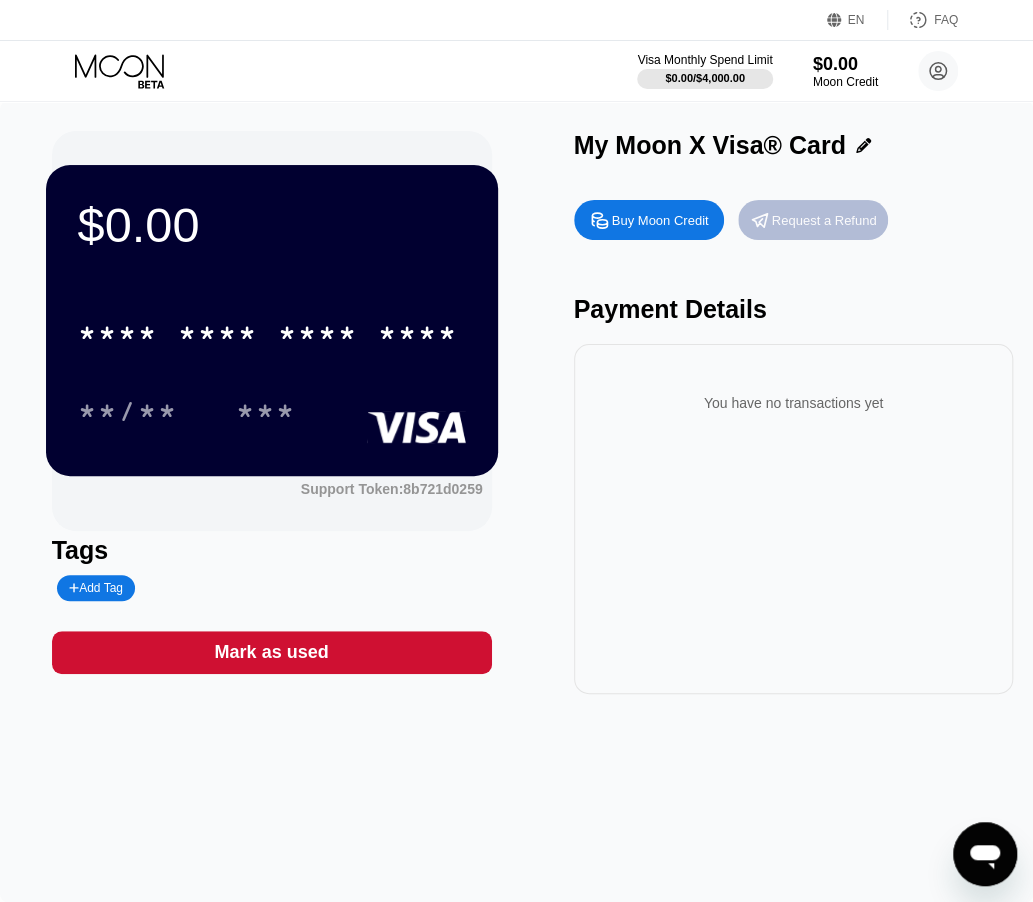 click on "Request a Refund" at bounding box center (824, 220) 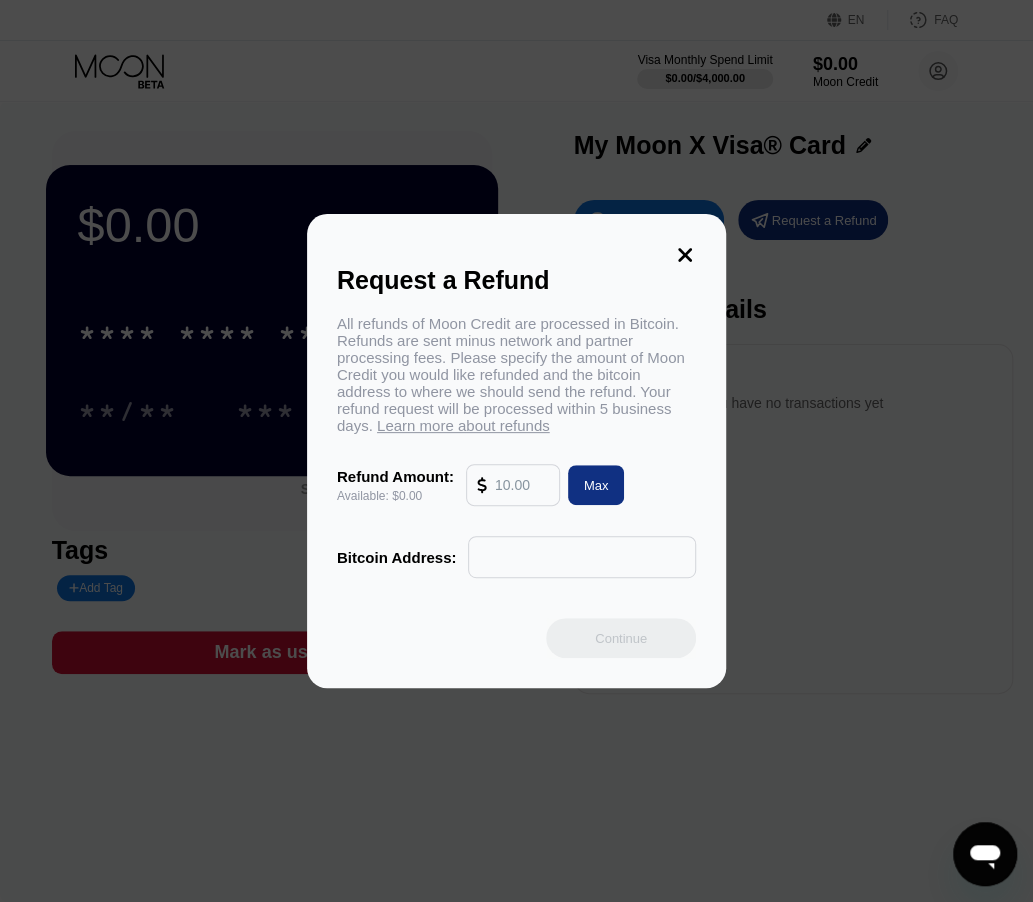 click at bounding box center (582, 557) 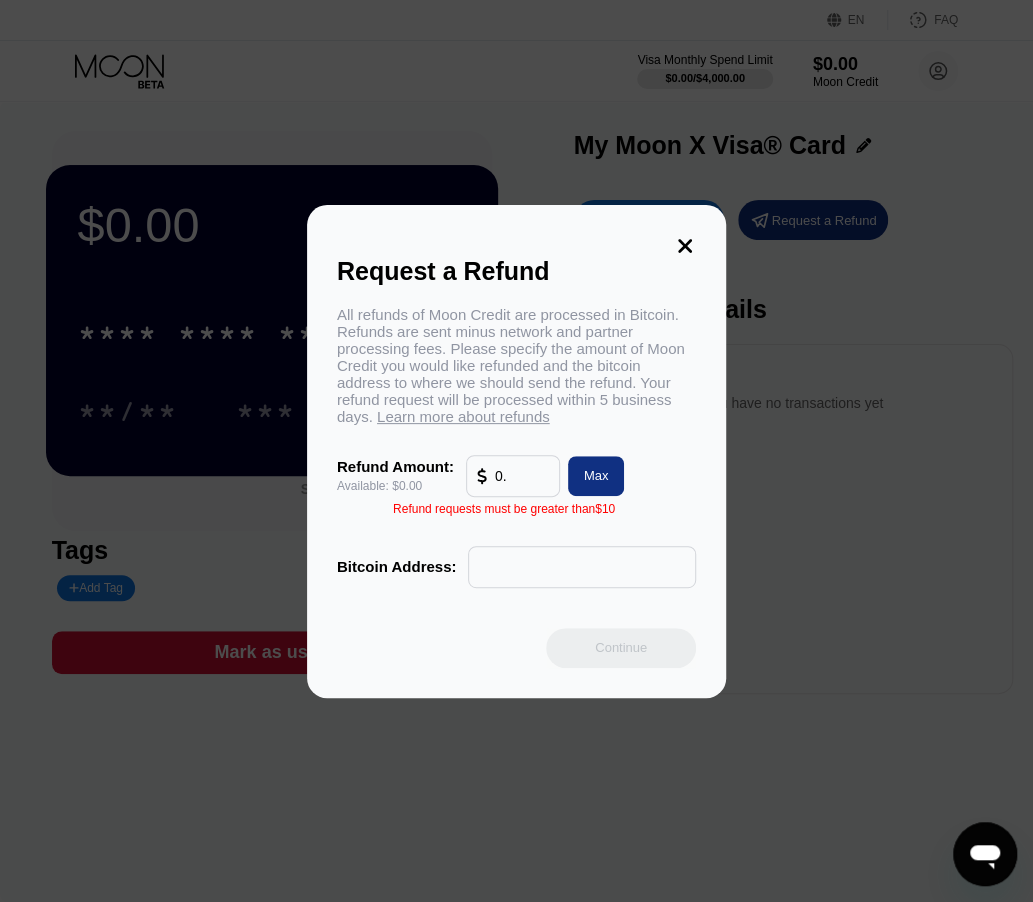 type on "0." 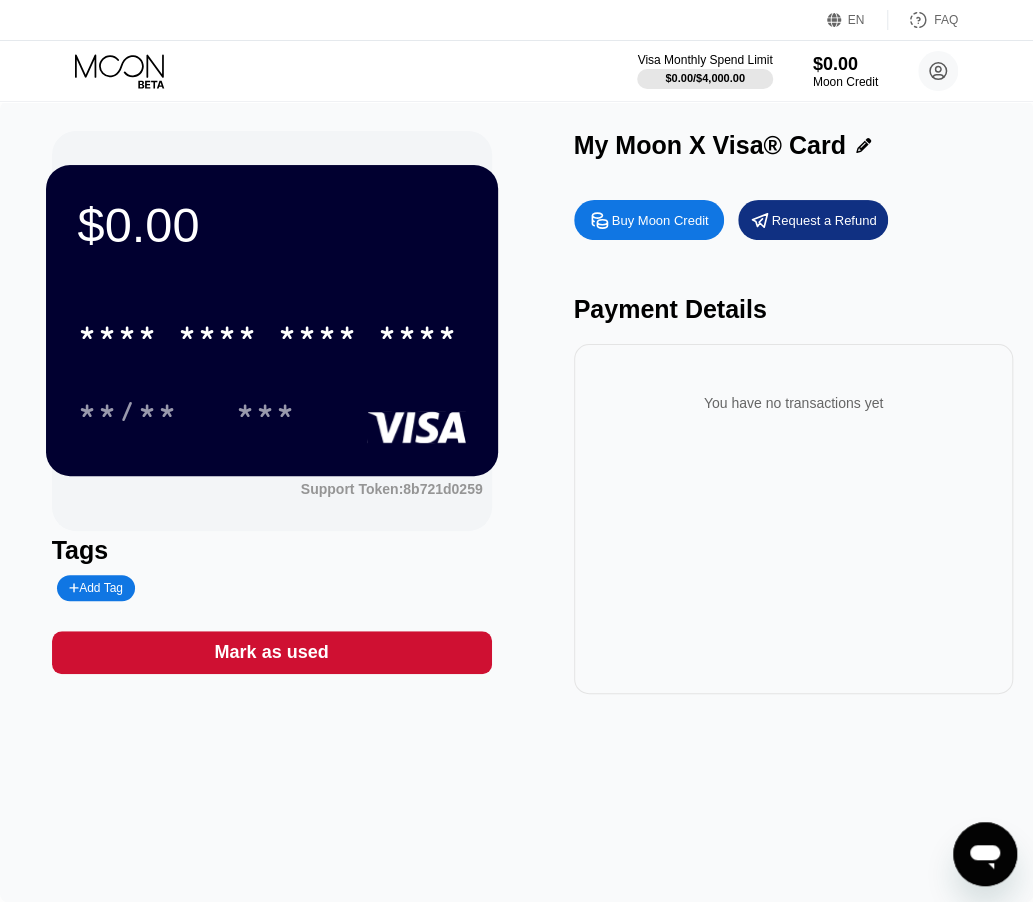 click on "EN" at bounding box center (837, 20) 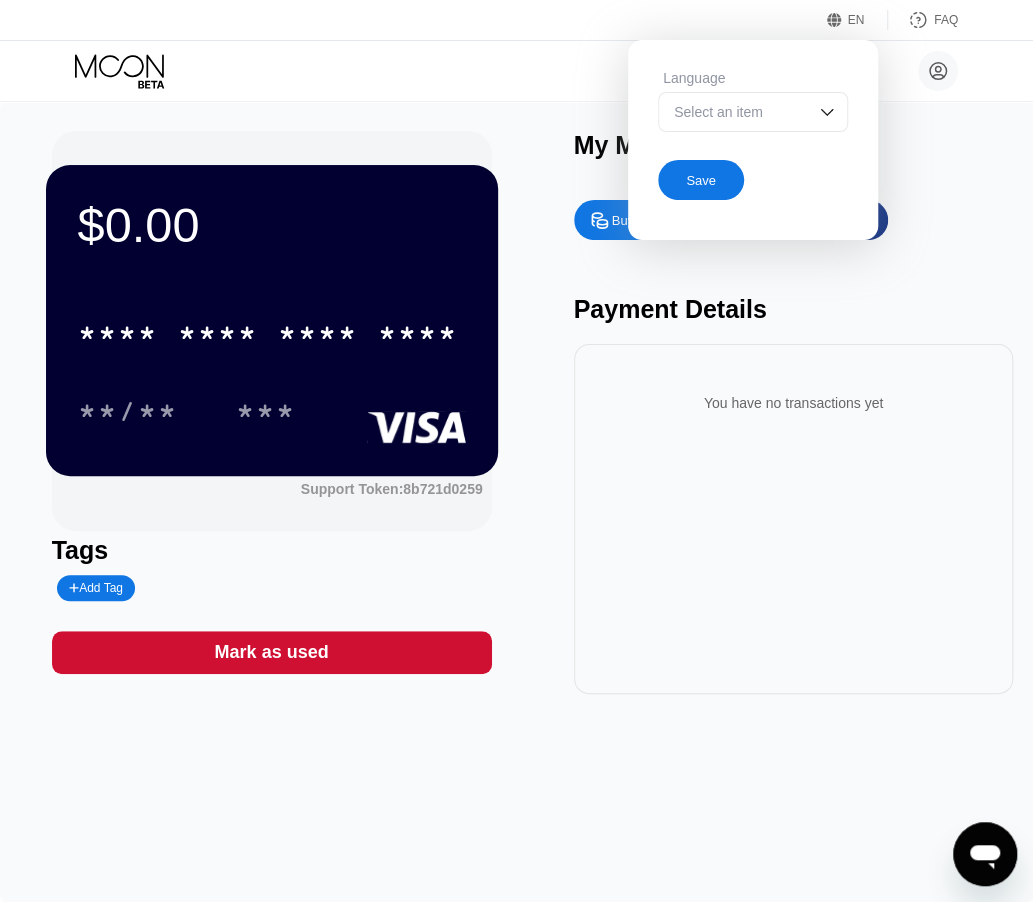 click on "Select an item" at bounding box center [738, 112] 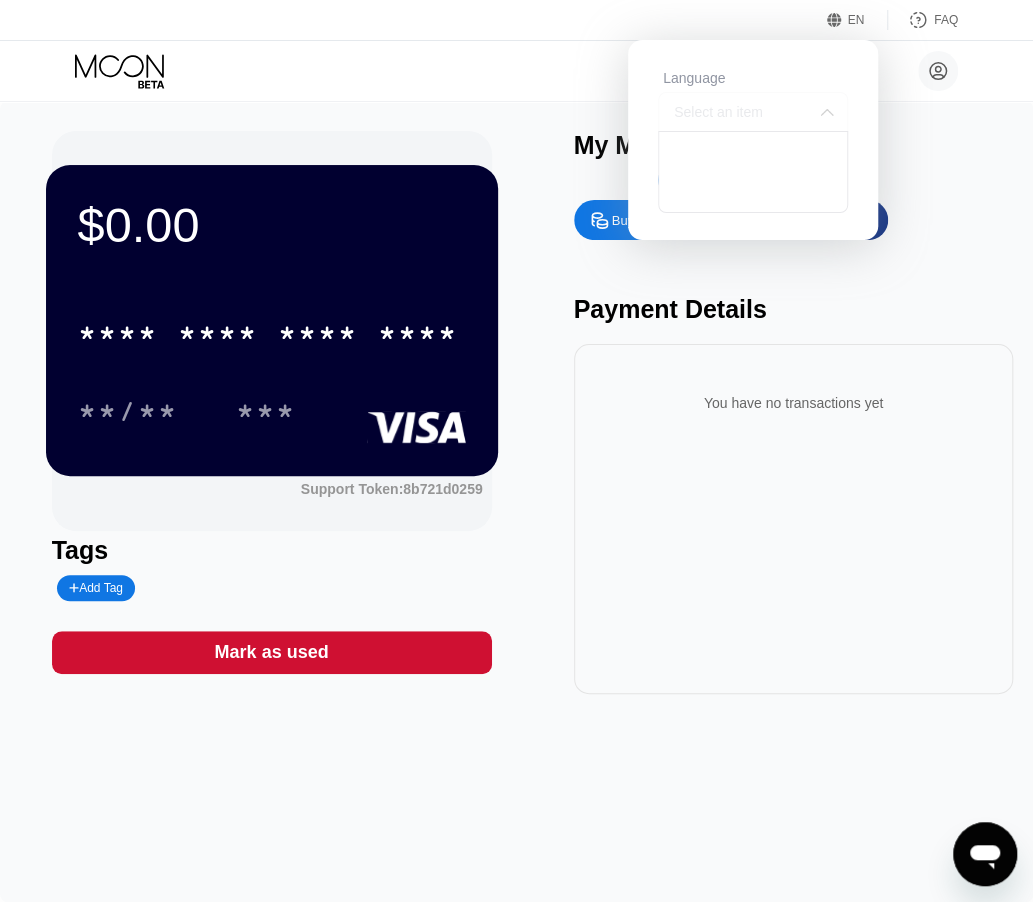 click on "Select an item" at bounding box center [738, 112] 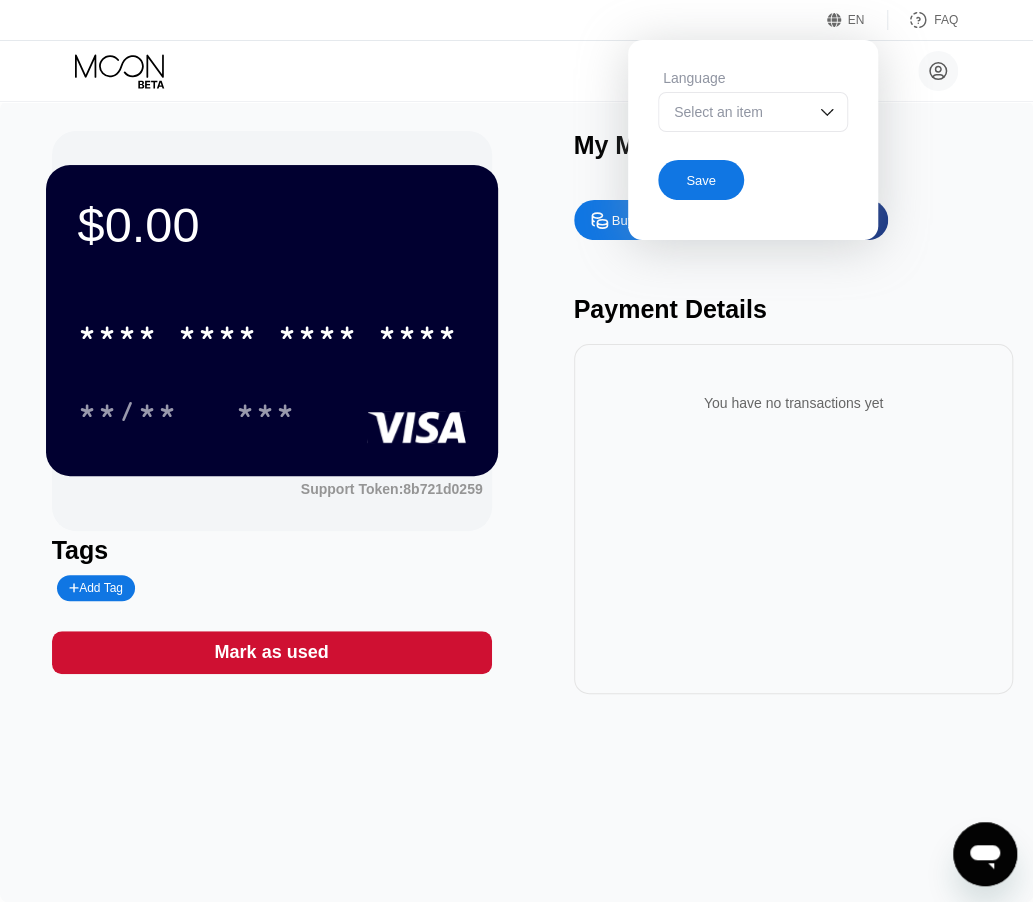 click on "Select an item" at bounding box center [738, 112] 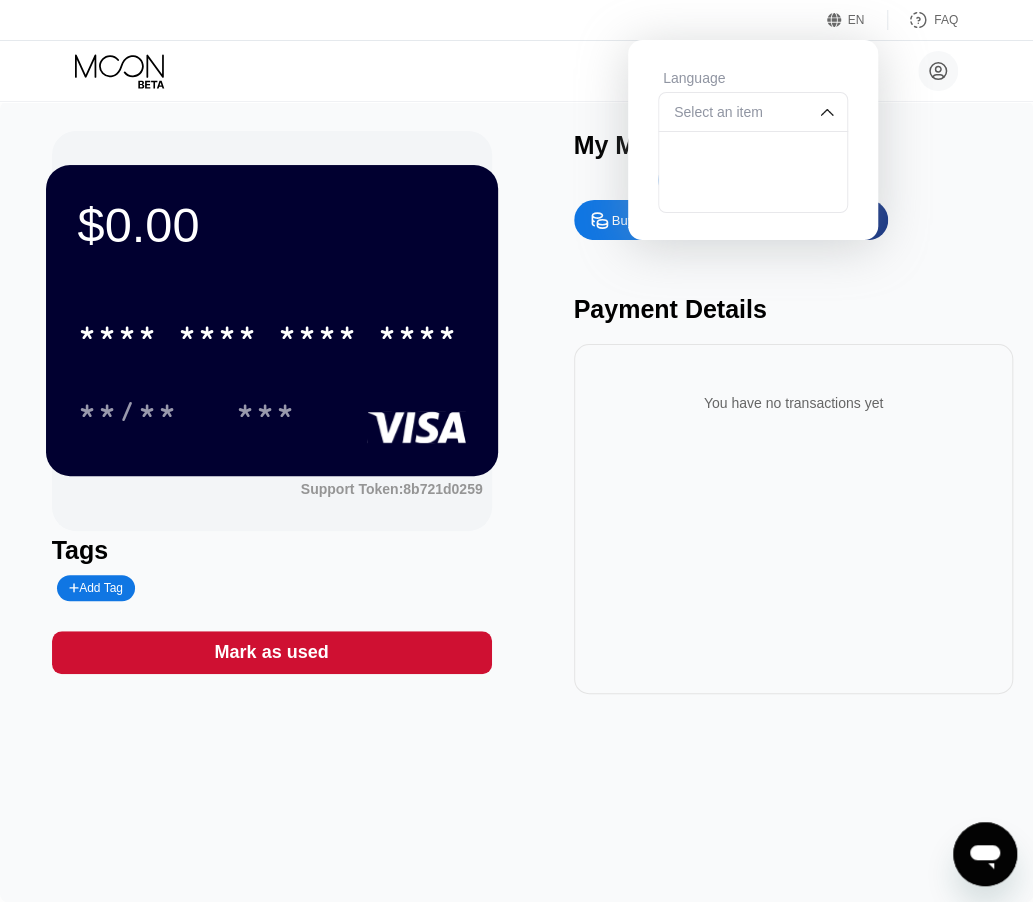 click on "Select an item" at bounding box center (753, 112) 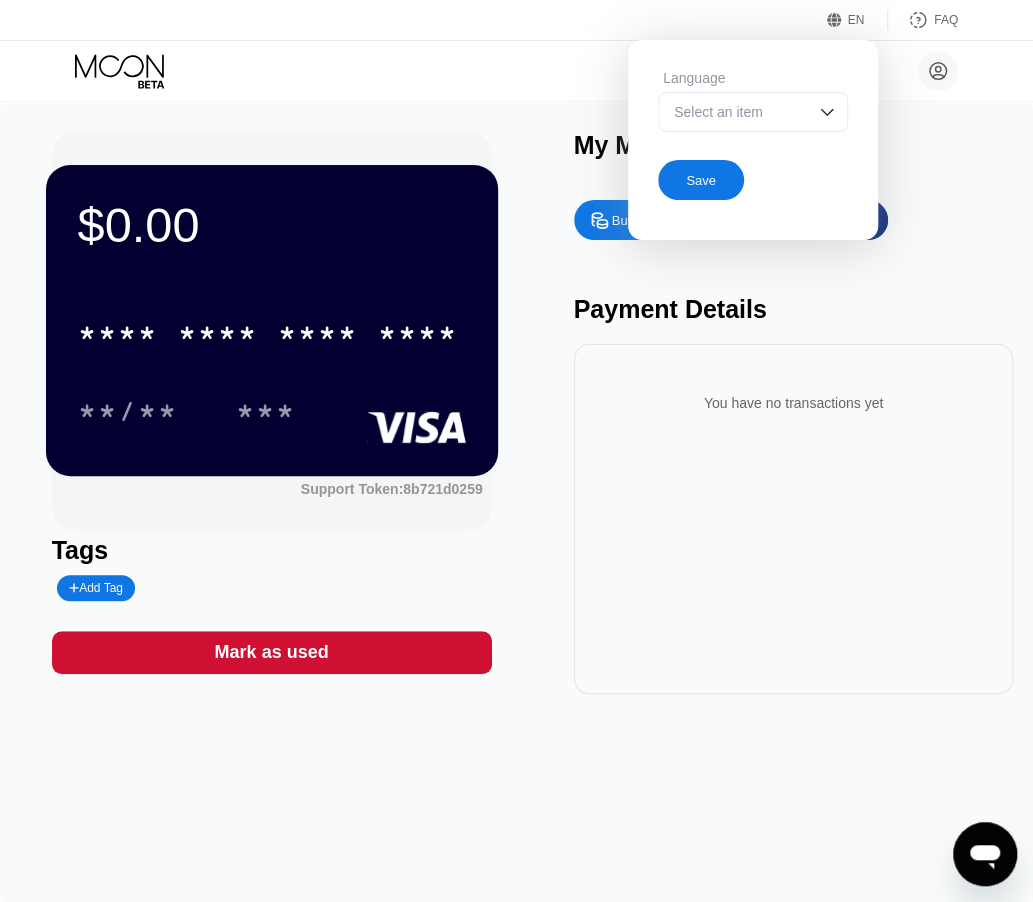 click on "My Moon X Visa® Card" at bounding box center (794, 150) 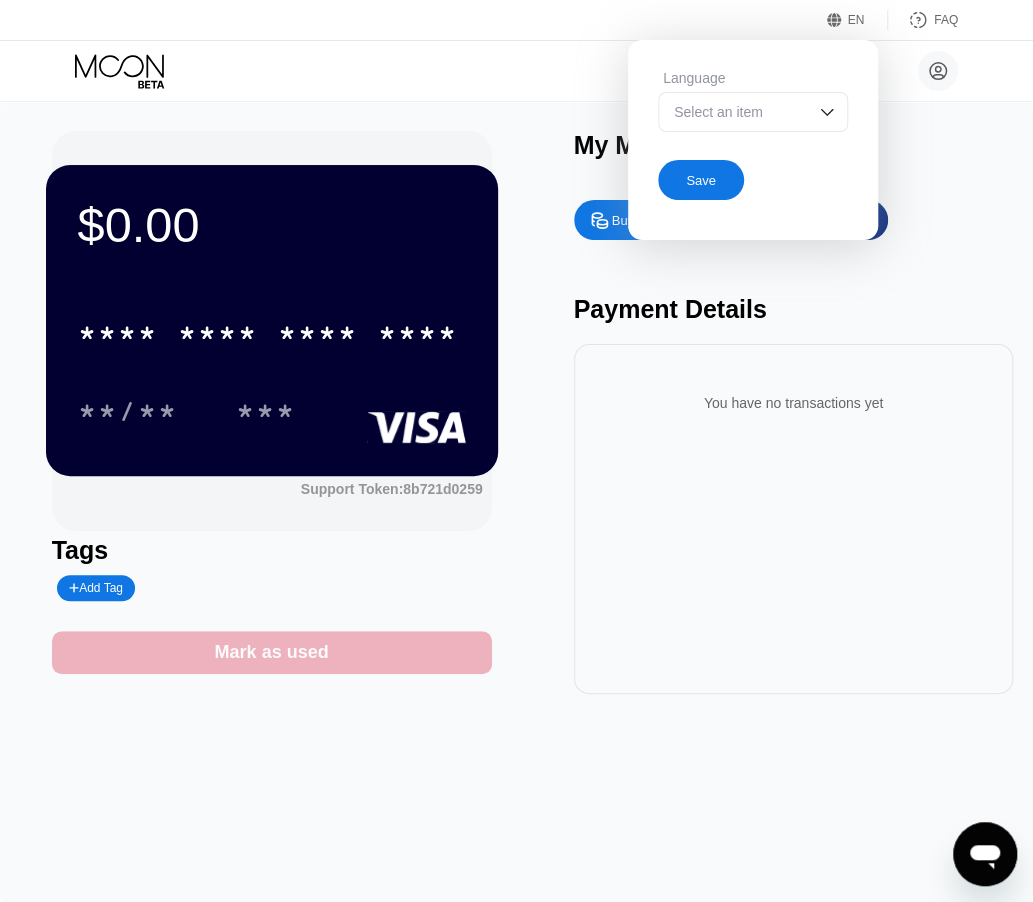 click on "Mark as used" at bounding box center (272, 652) 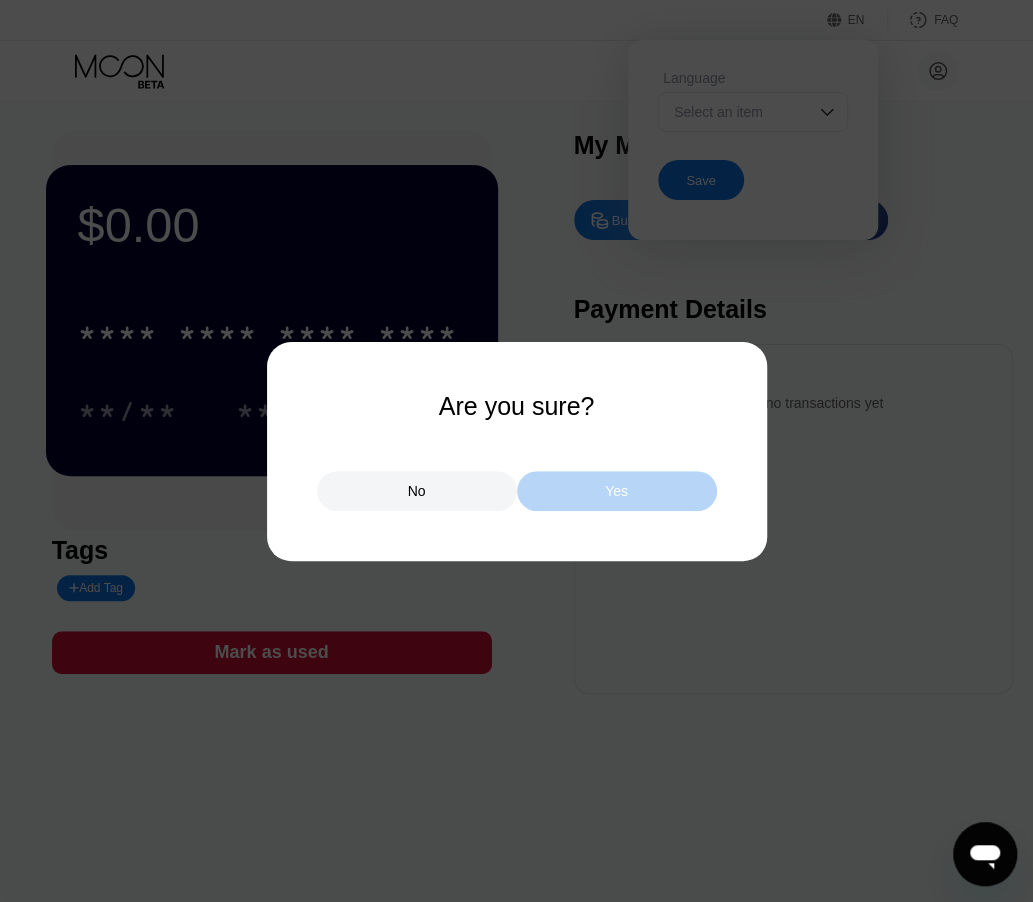 click on "Yes" at bounding box center [617, 491] 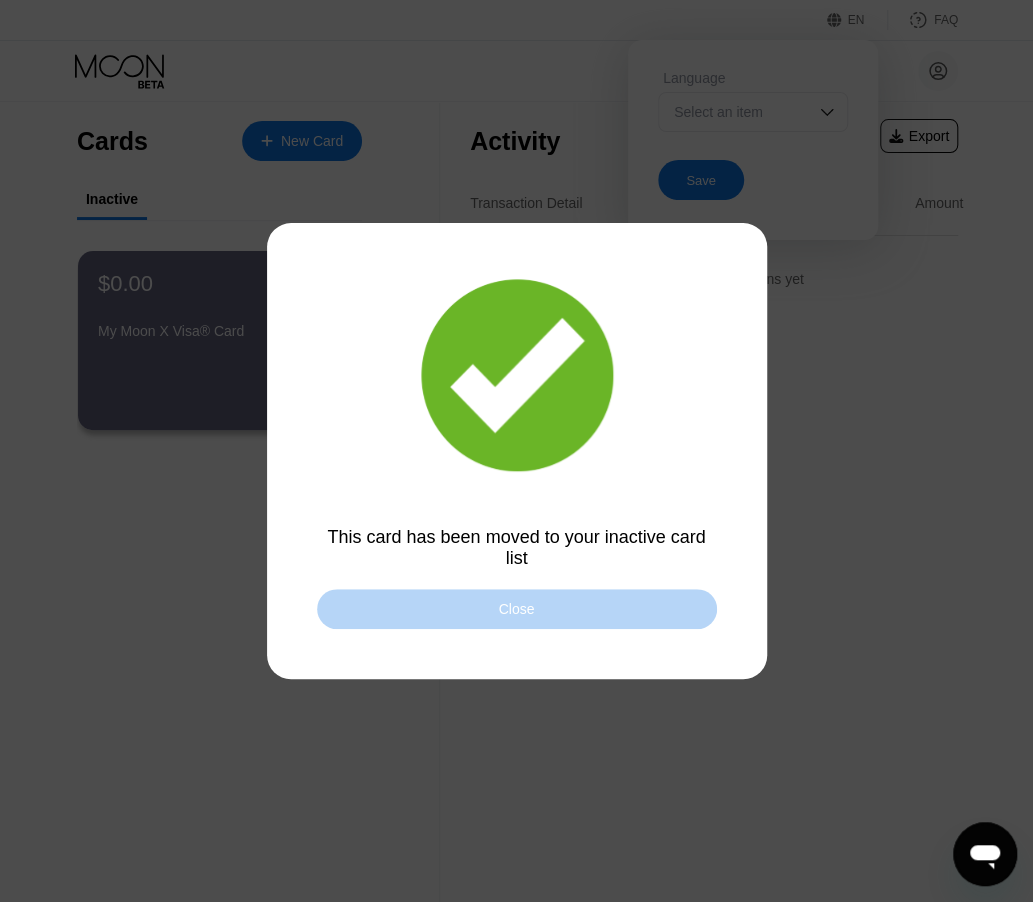click on "Close" at bounding box center (517, 609) 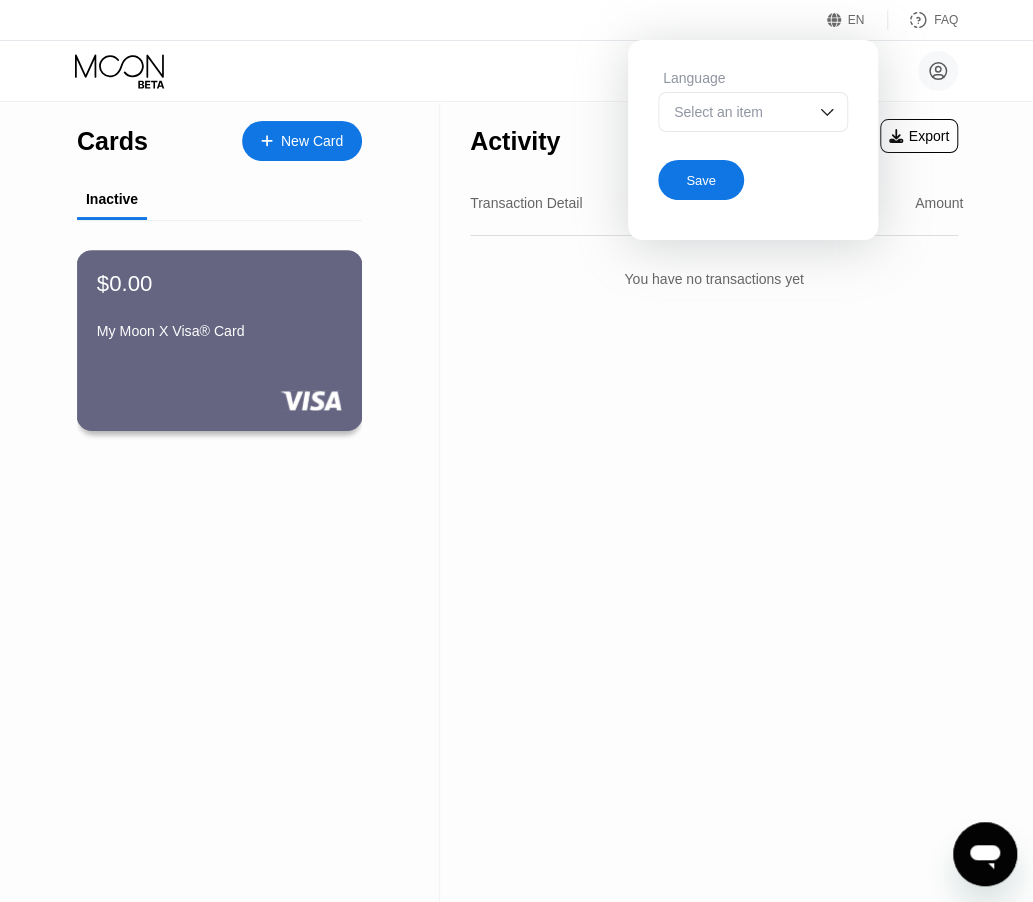 click on "$0.00 My Moon X Visa® Card" at bounding box center (219, 308) 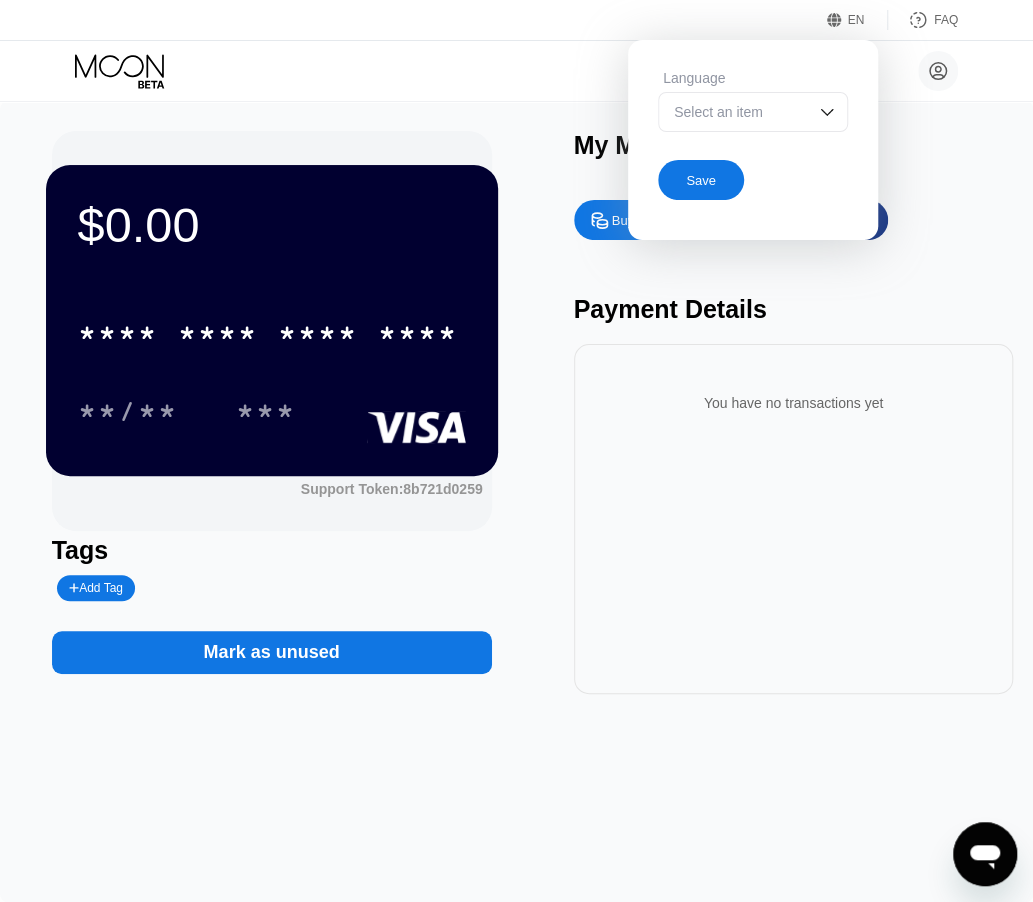 drag, startPoint x: 762, startPoint y: 242, endPoint x: 776, endPoint y: 232, distance: 17.20465 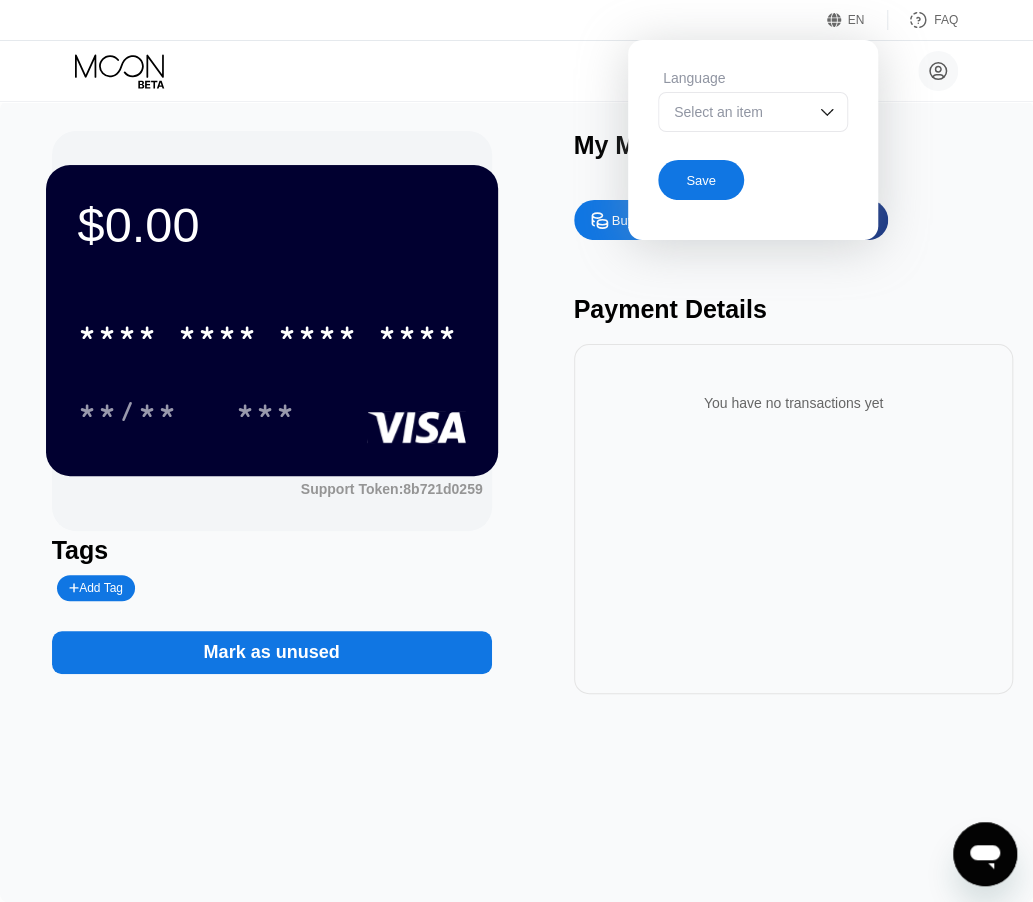 click on "Mark as unused" at bounding box center [272, 652] 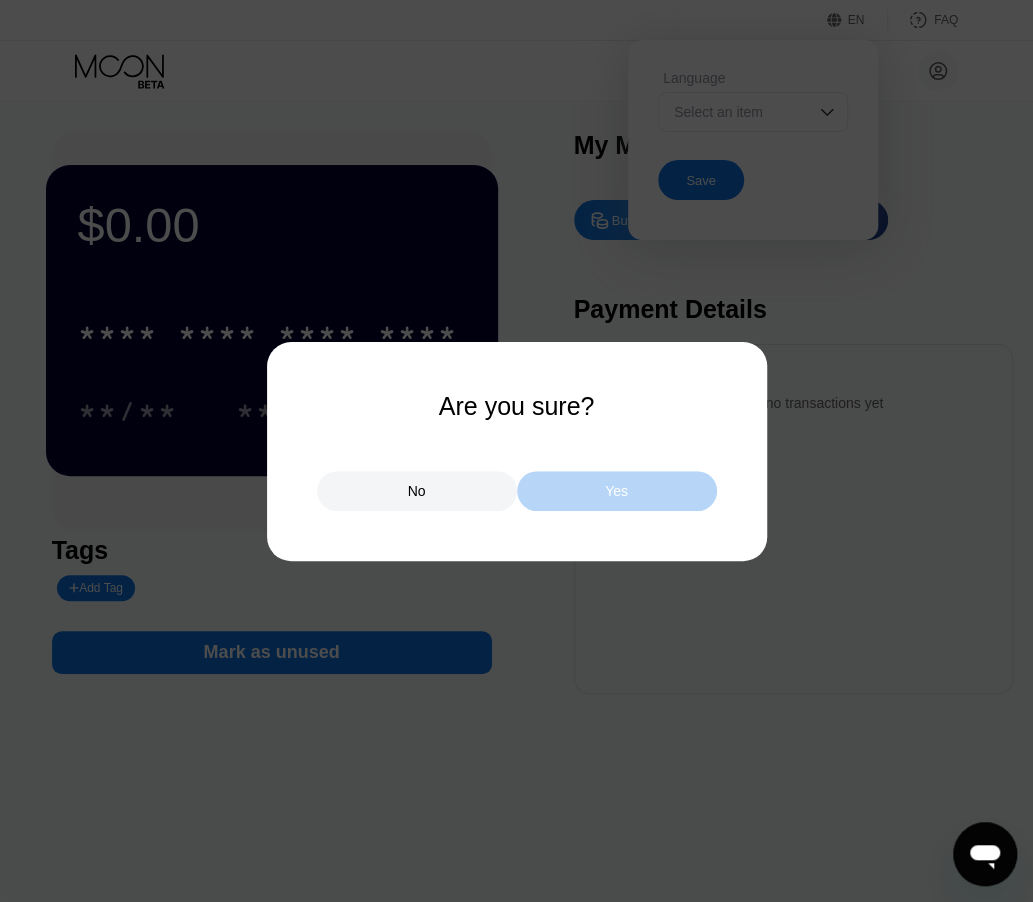 click on "Yes" at bounding box center (616, 491) 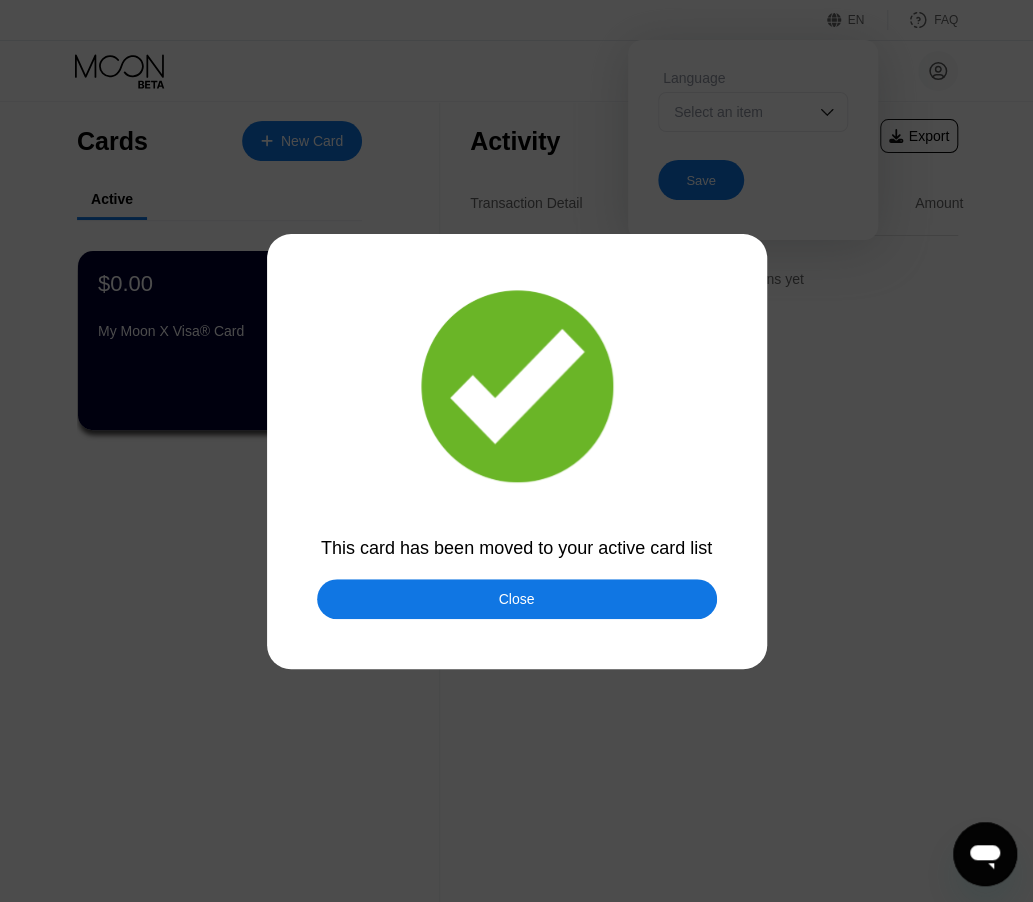 click on "Close" at bounding box center (517, 599) 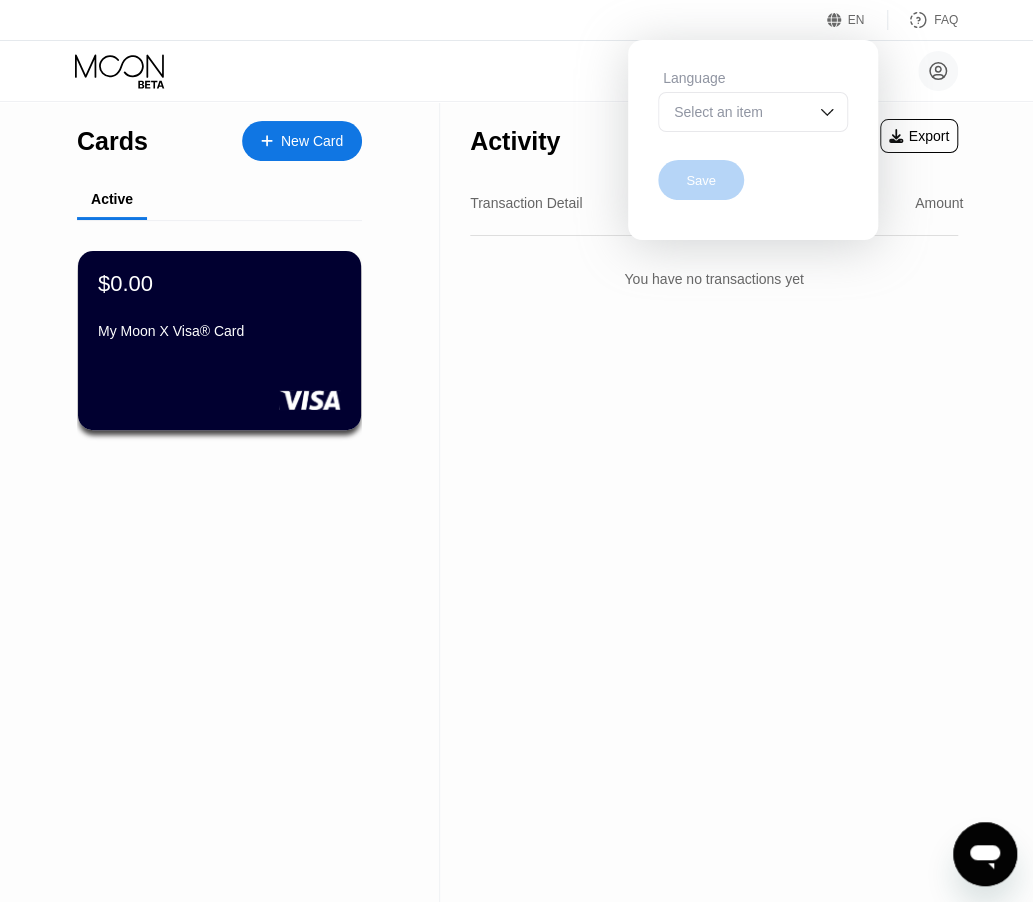click on "Save" at bounding box center (701, 180) 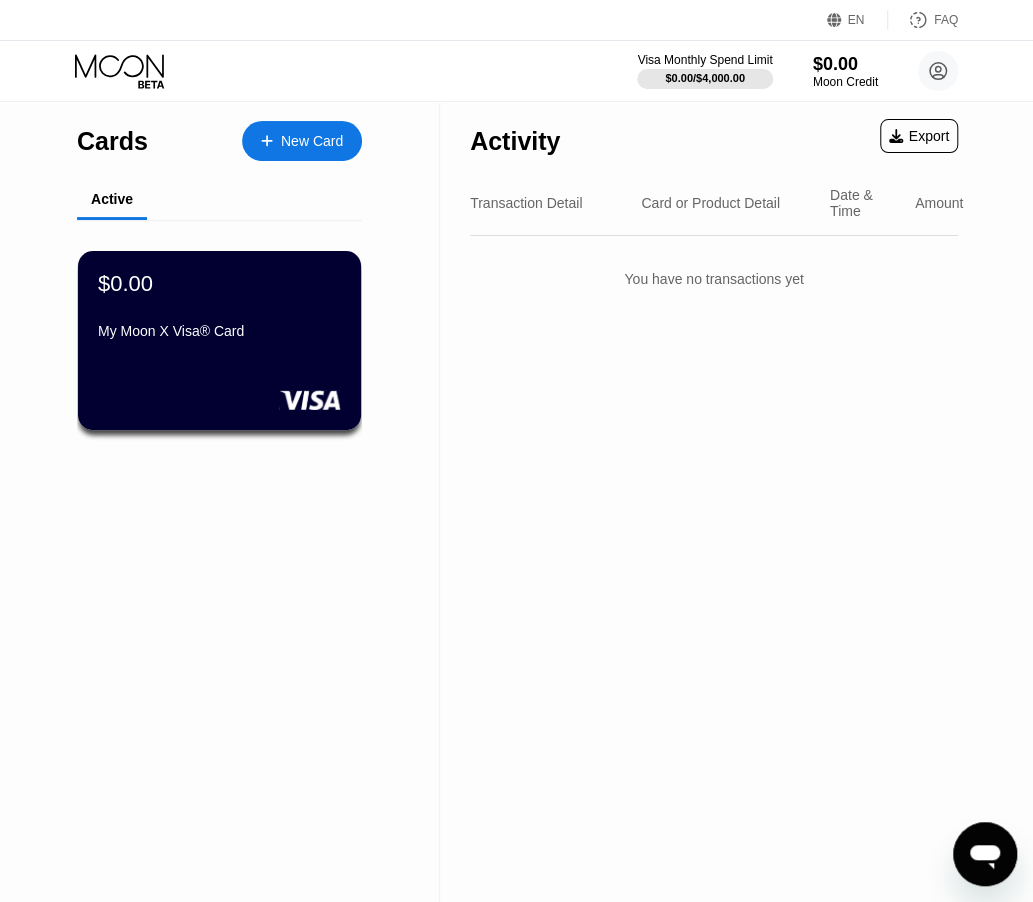 click on "Card or Product Detail" at bounding box center [710, 203] 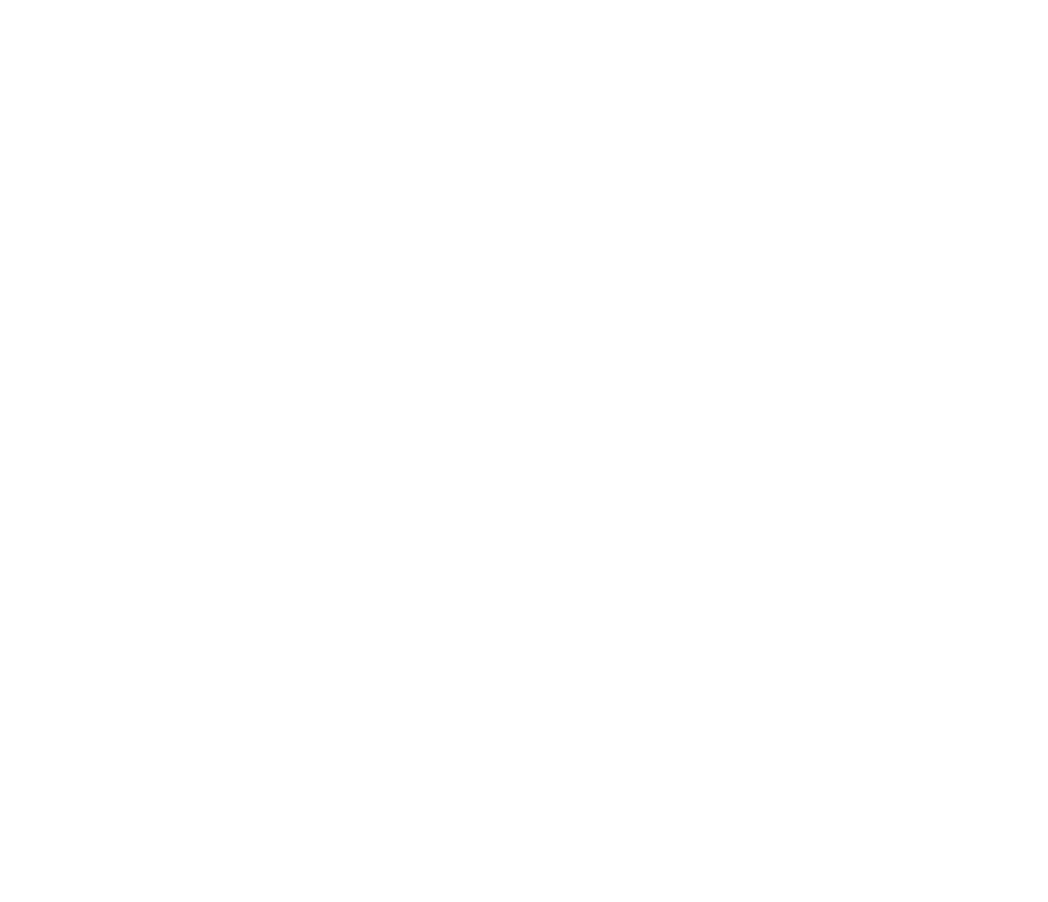 scroll, scrollTop: 0, scrollLeft: 0, axis: both 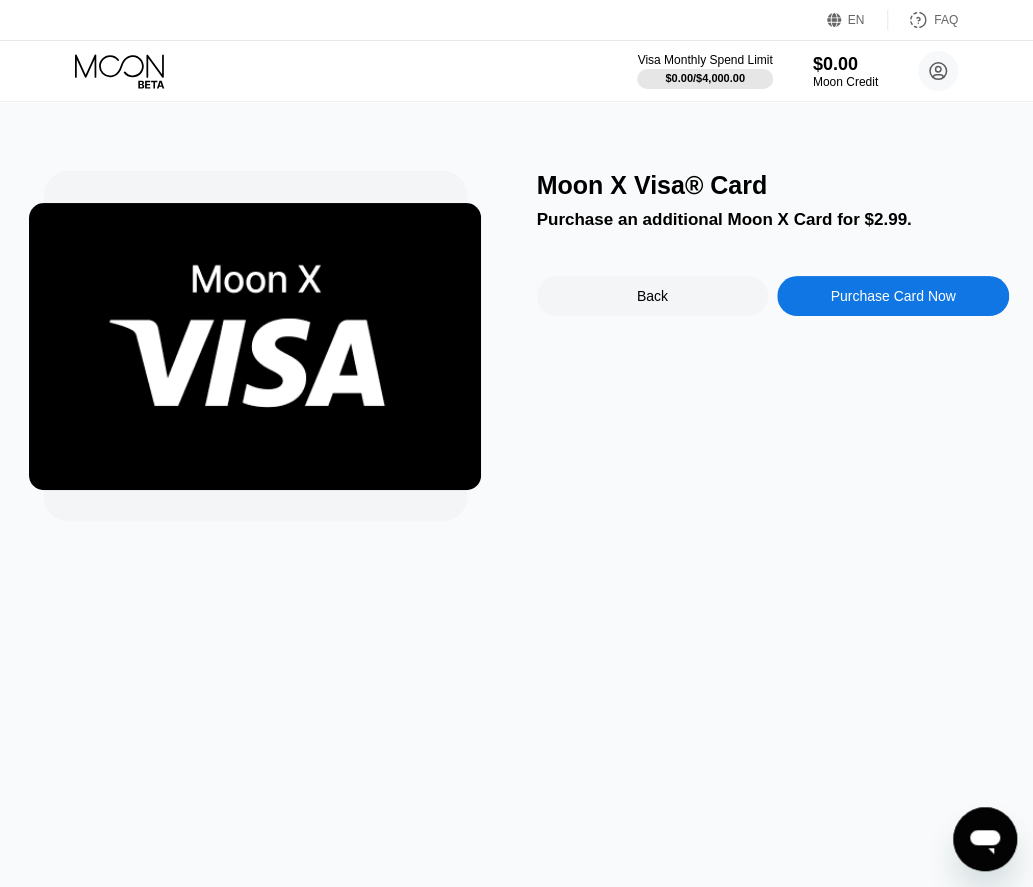click on "Back" at bounding box center [653, 296] 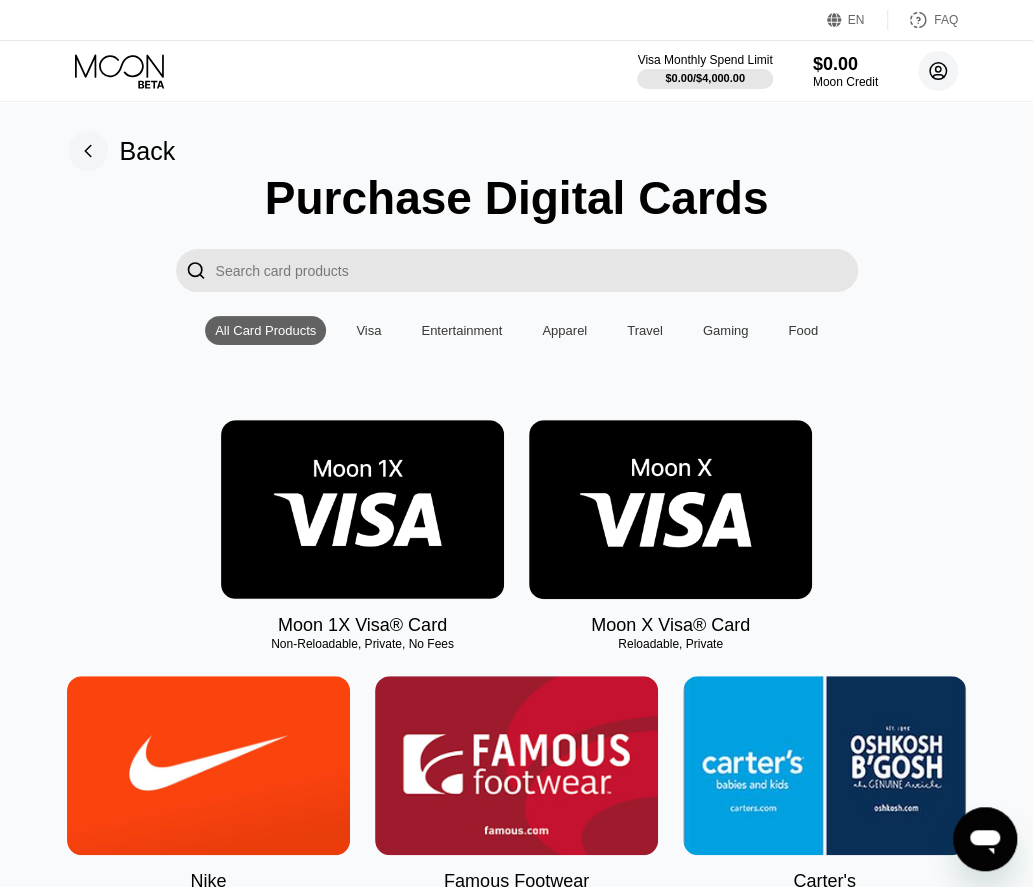 click 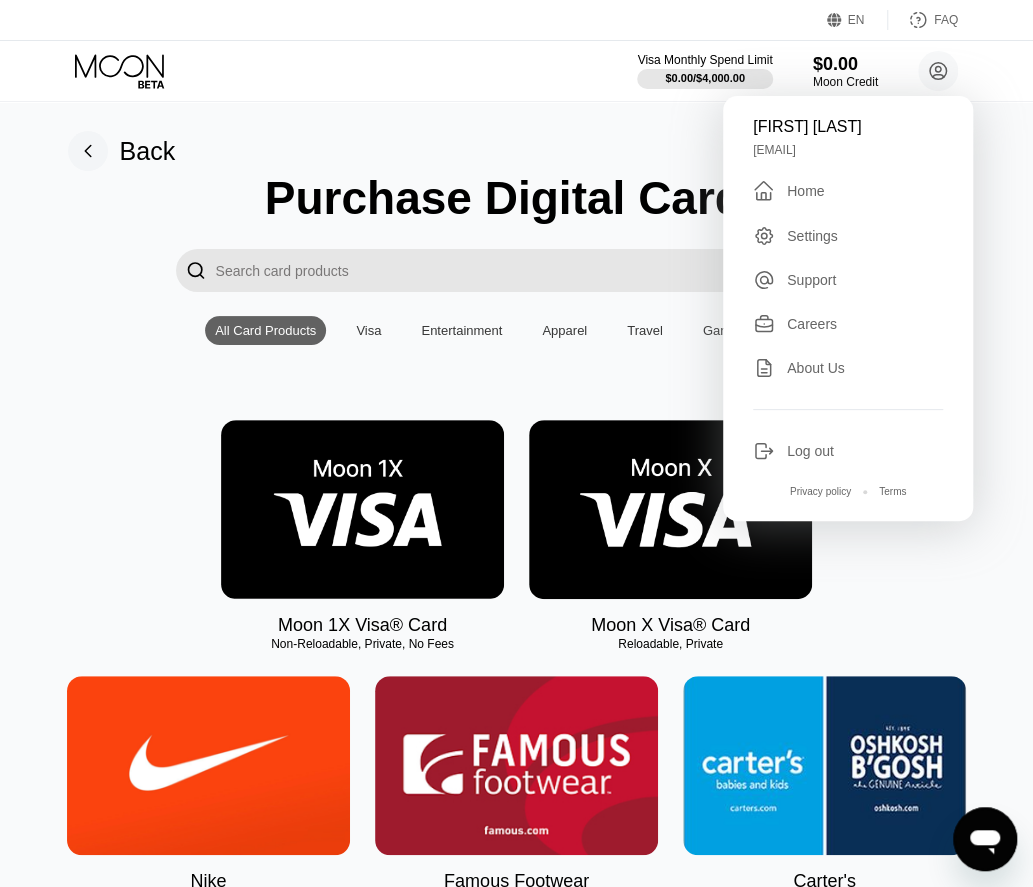 click on "Visa Monthly Spend Limit $0.00 / $4,000.00 $0.00 Moon Credit [FIRST] [LAST] [EMAIL]  Home Settings Support Careers About Us Log out Privacy policy Terms" at bounding box center (797, 71) 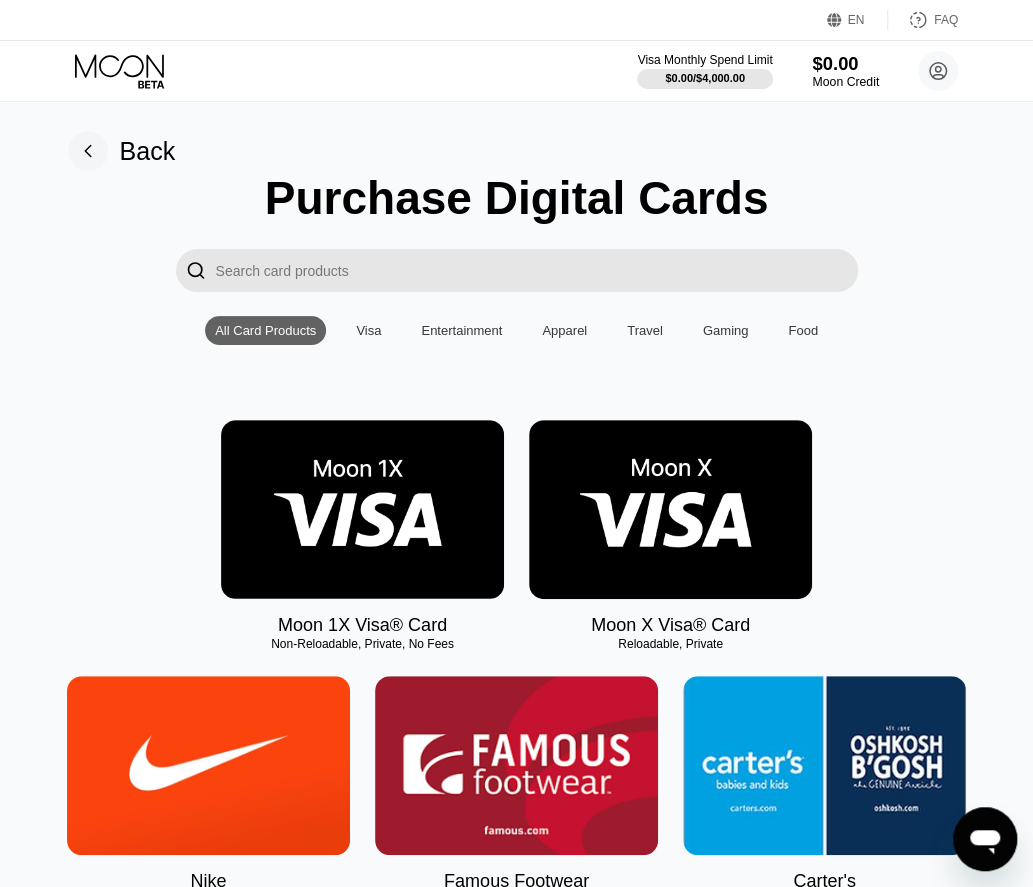 click on "$0.00" at bounding box center (845, 63) 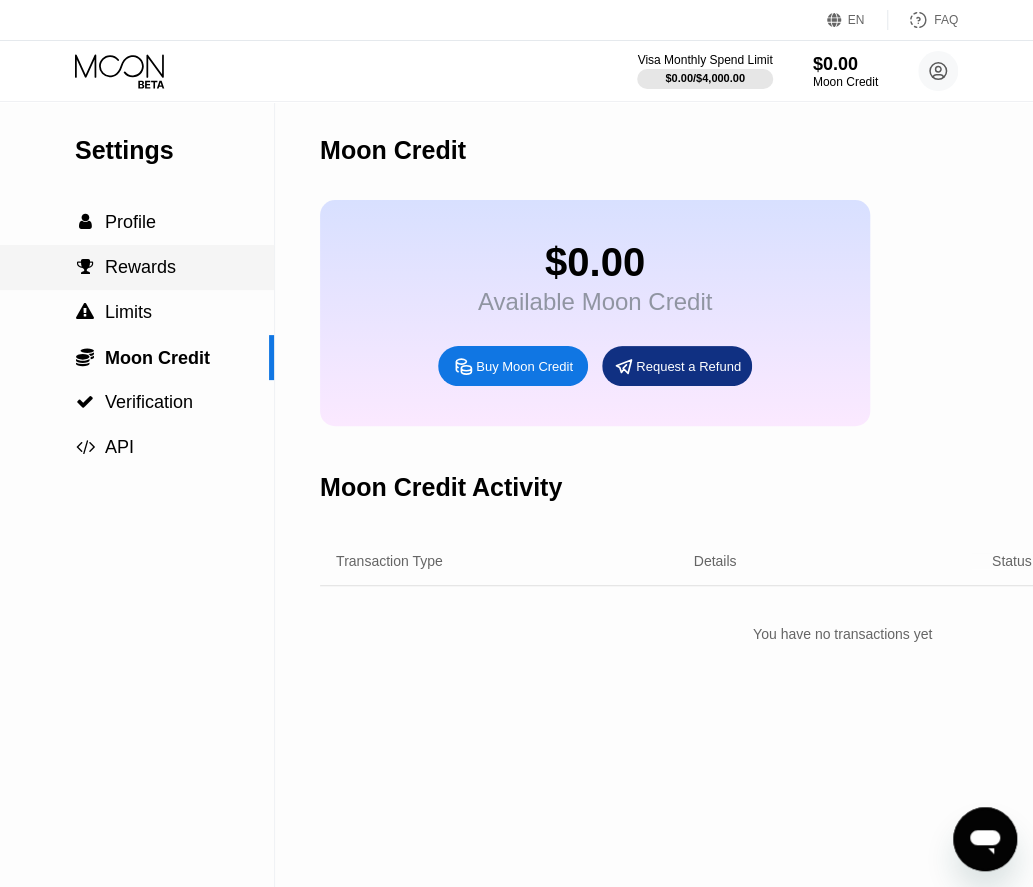click on "Rewards" at bounding box center [140, 267] 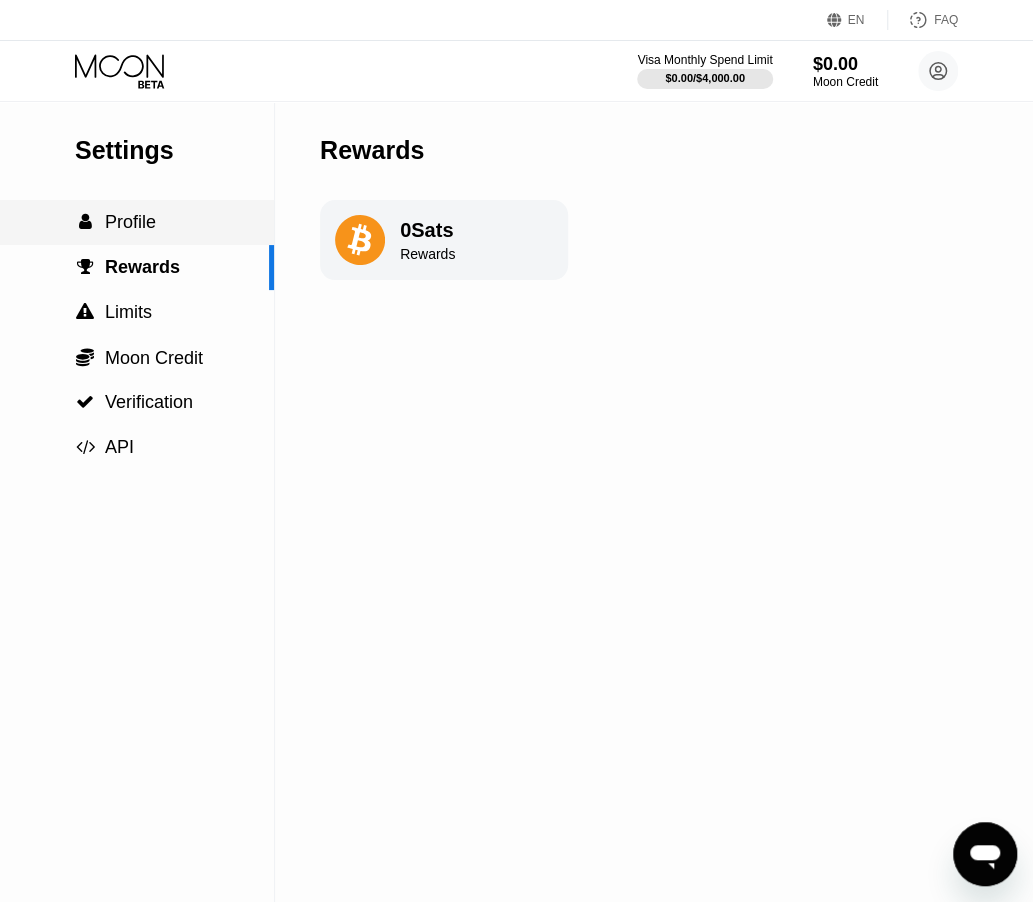 click on " Profile" at bounding box center [137, 222] 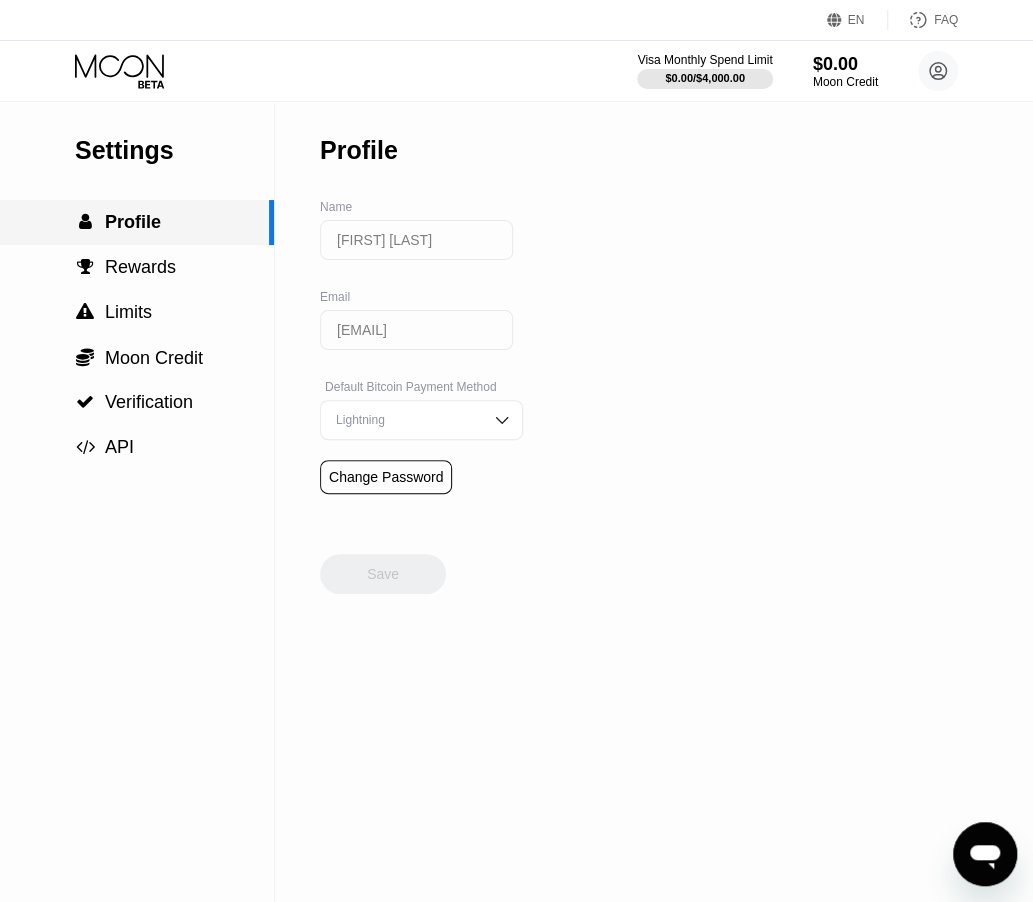 click on " Limits" at bounding box center (137, 312) 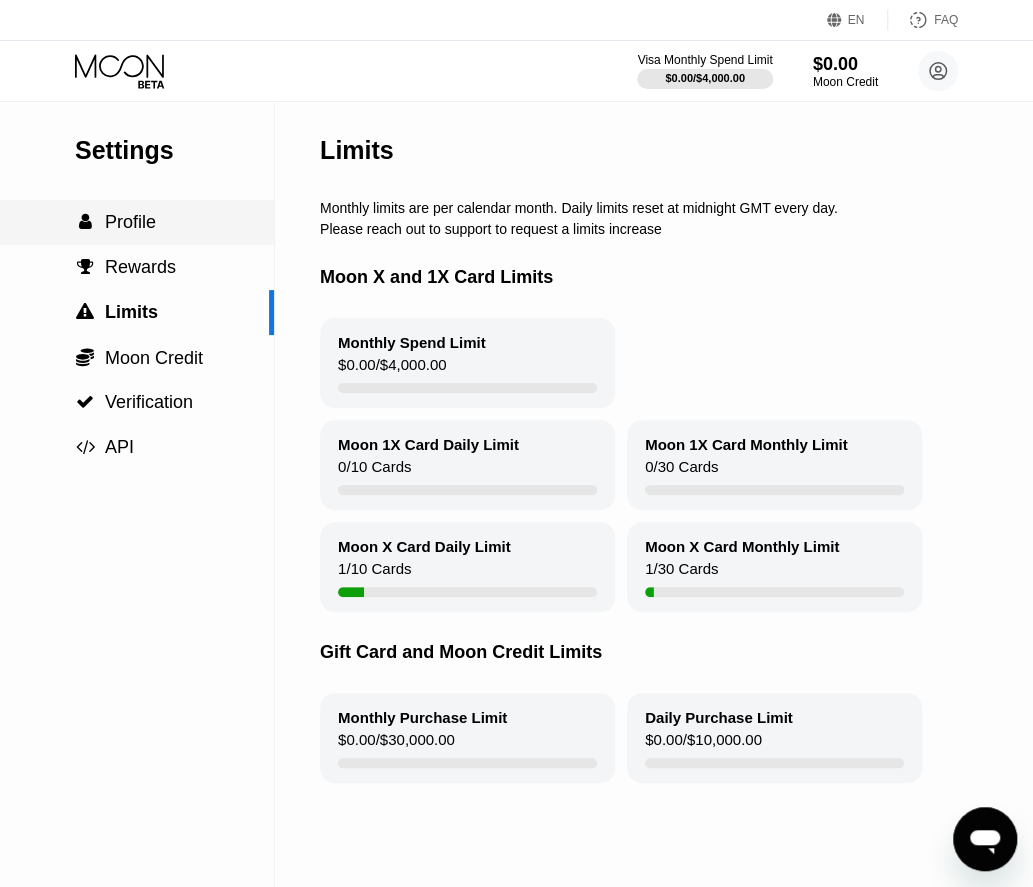 click on " Profile" at bounding box center (137, 222) 